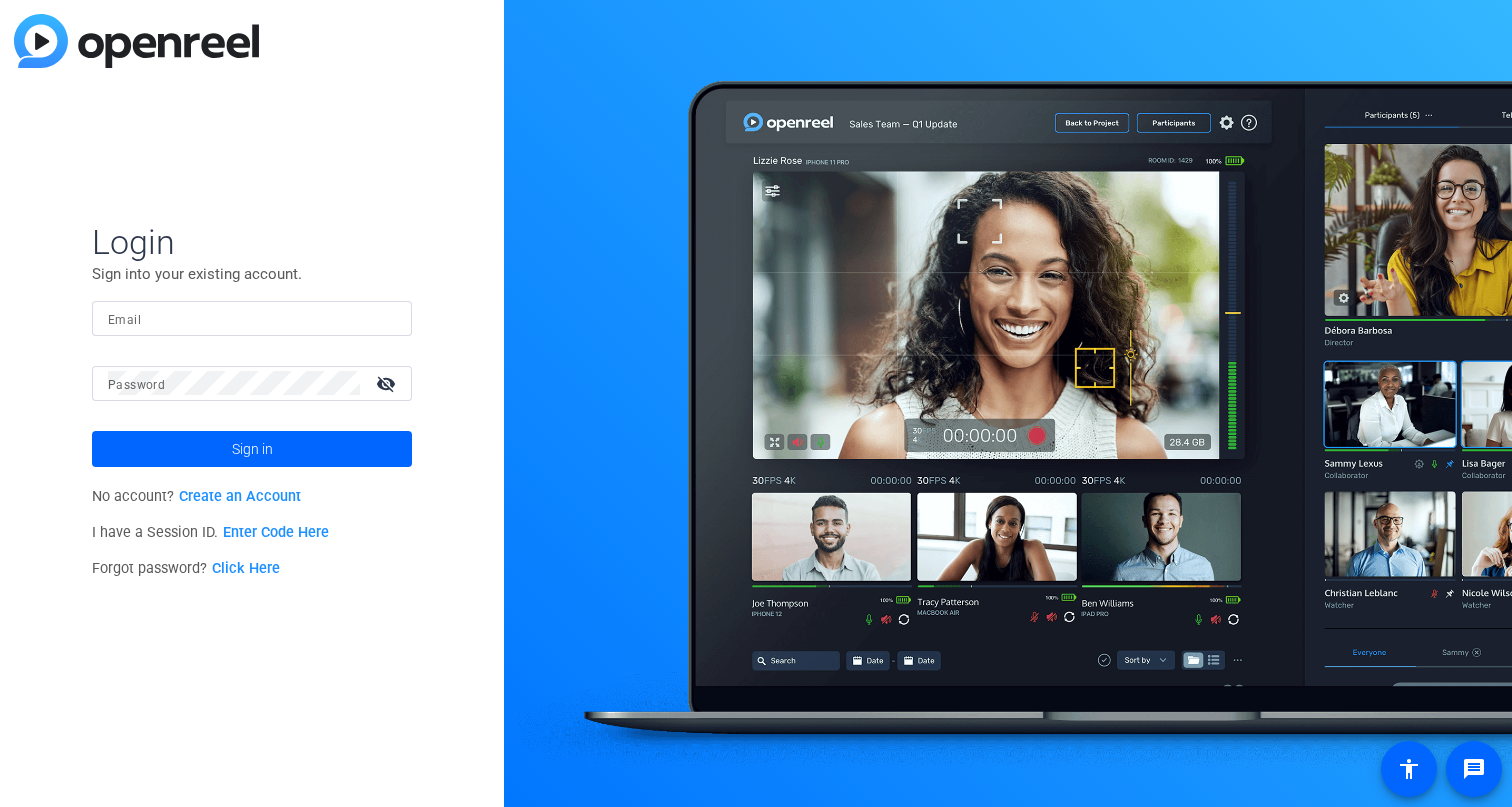 scroll, scrollTop: 0, scrollLeft: 0, axis: both 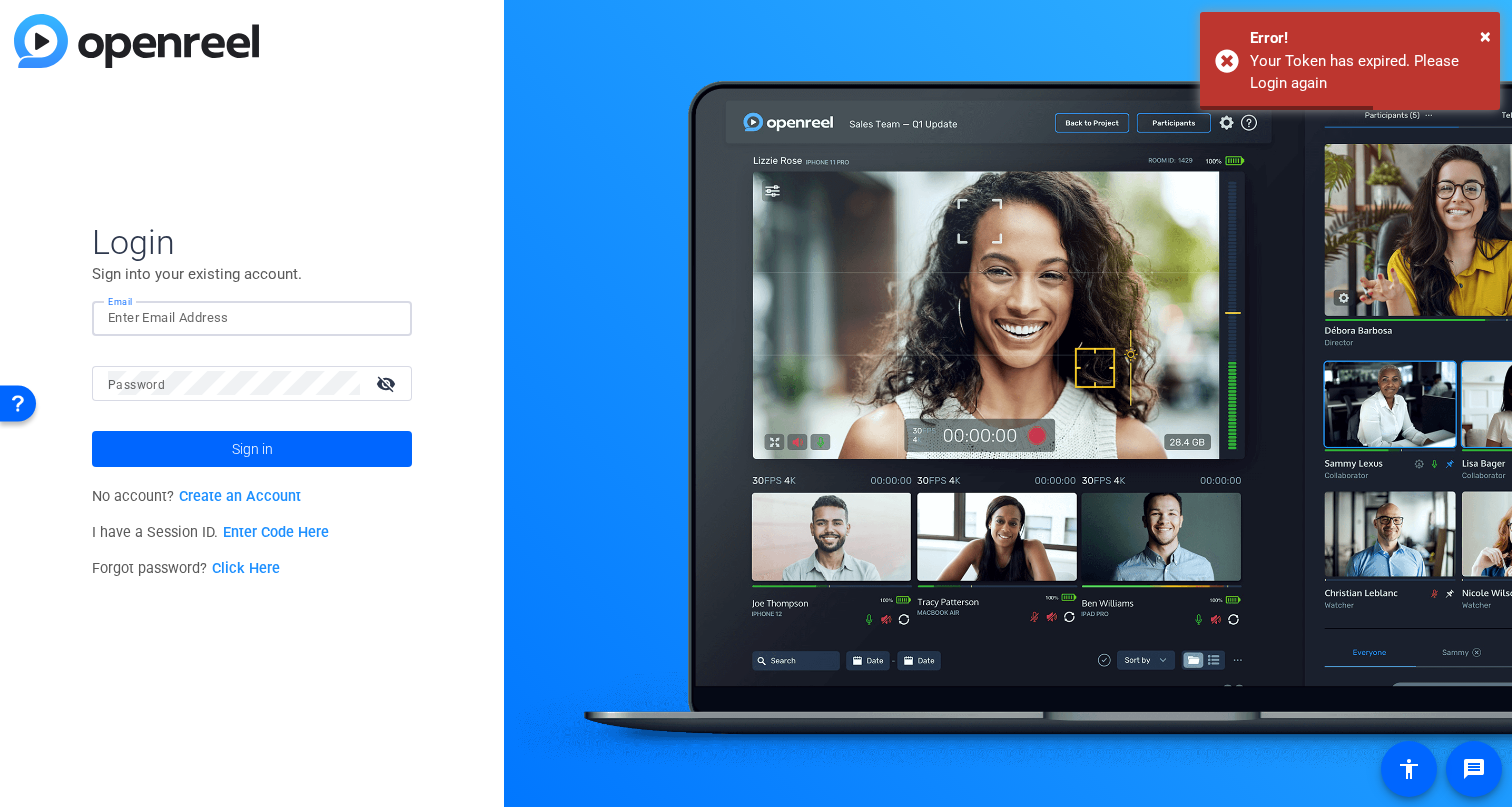 click on "Email" at bounding box center [252, 318] 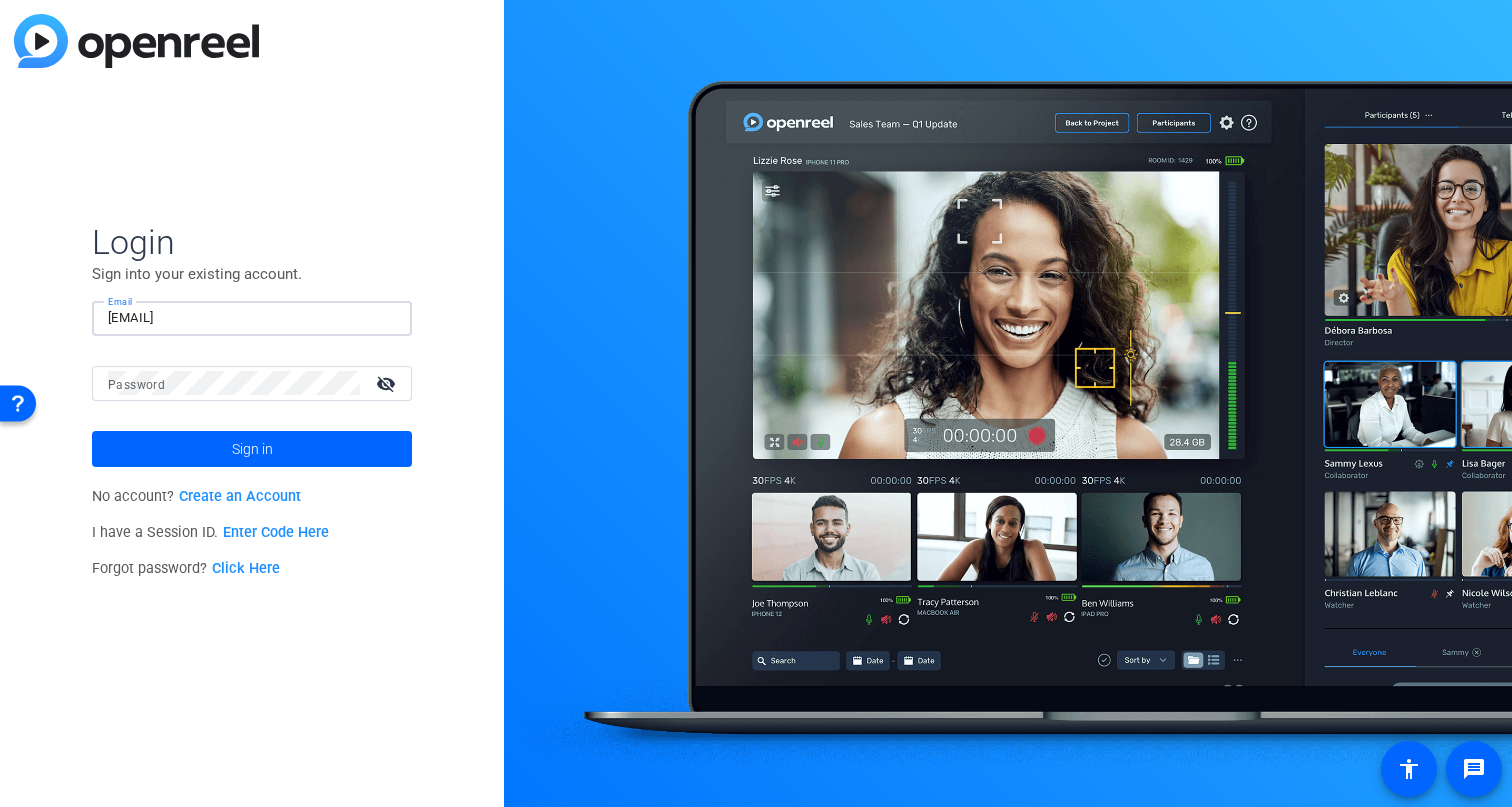 type on "[EMAIL]" 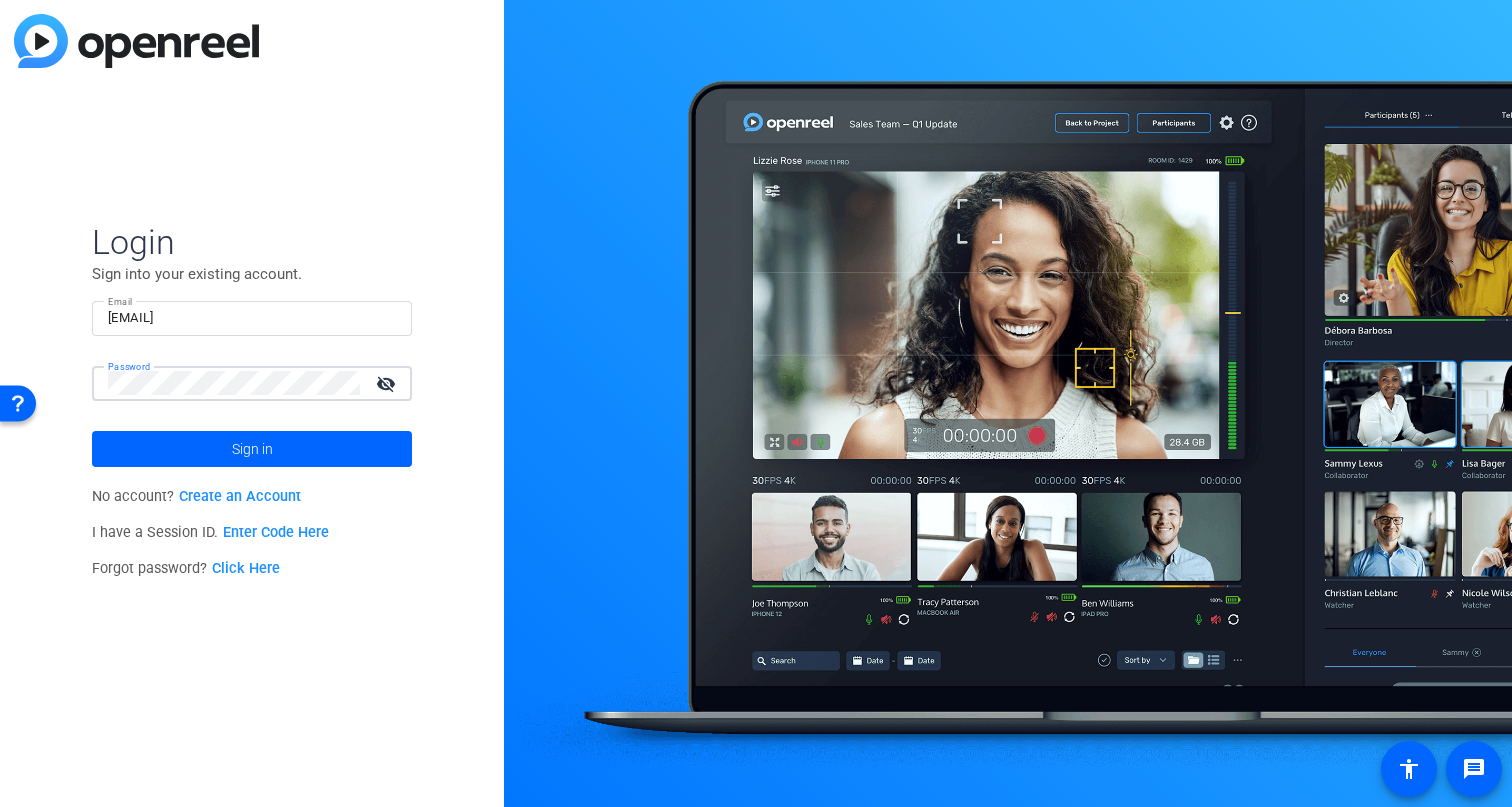 click on "Sign in" 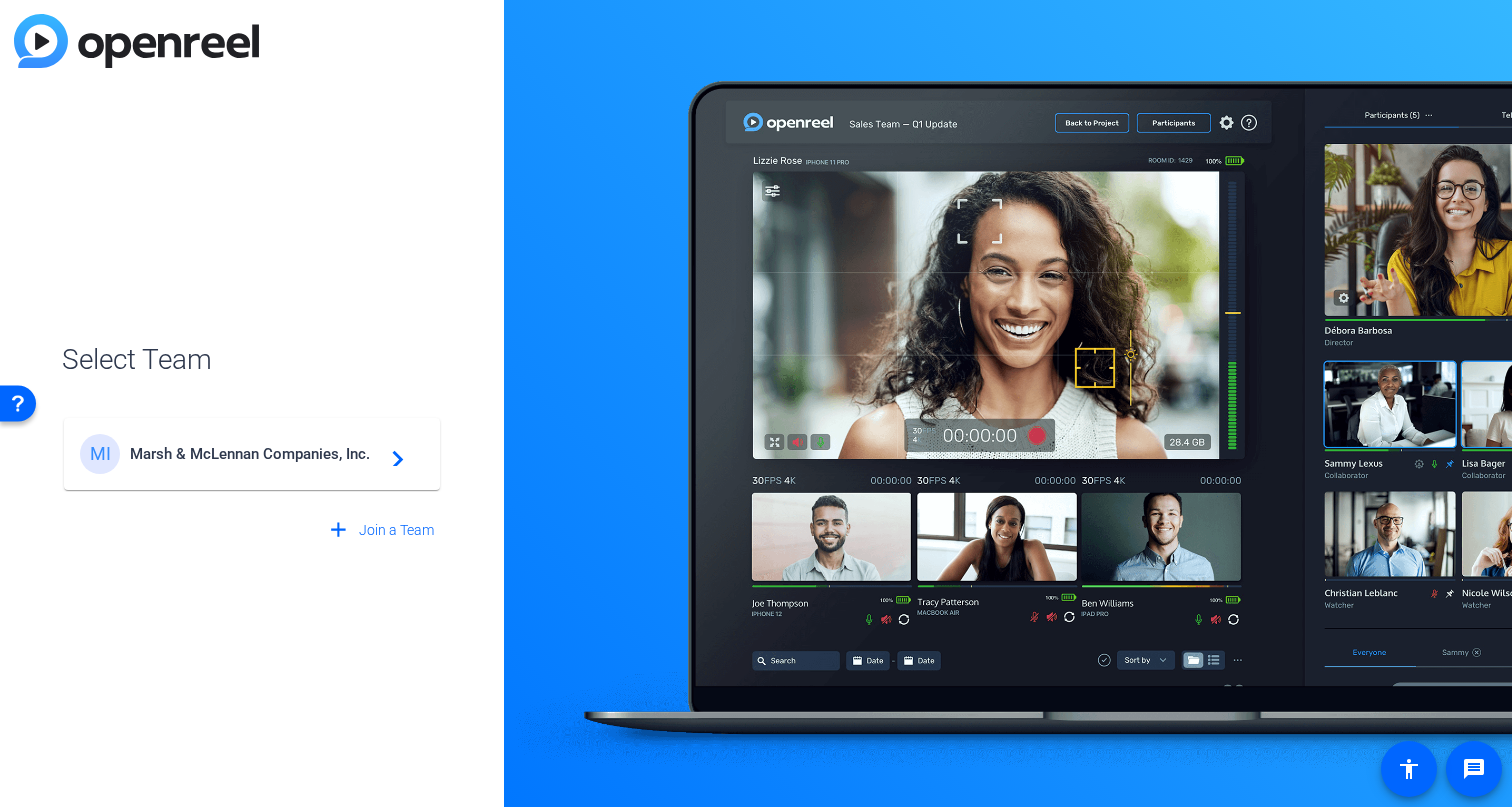 click on "Marsh & McLennan Companies, Inc." 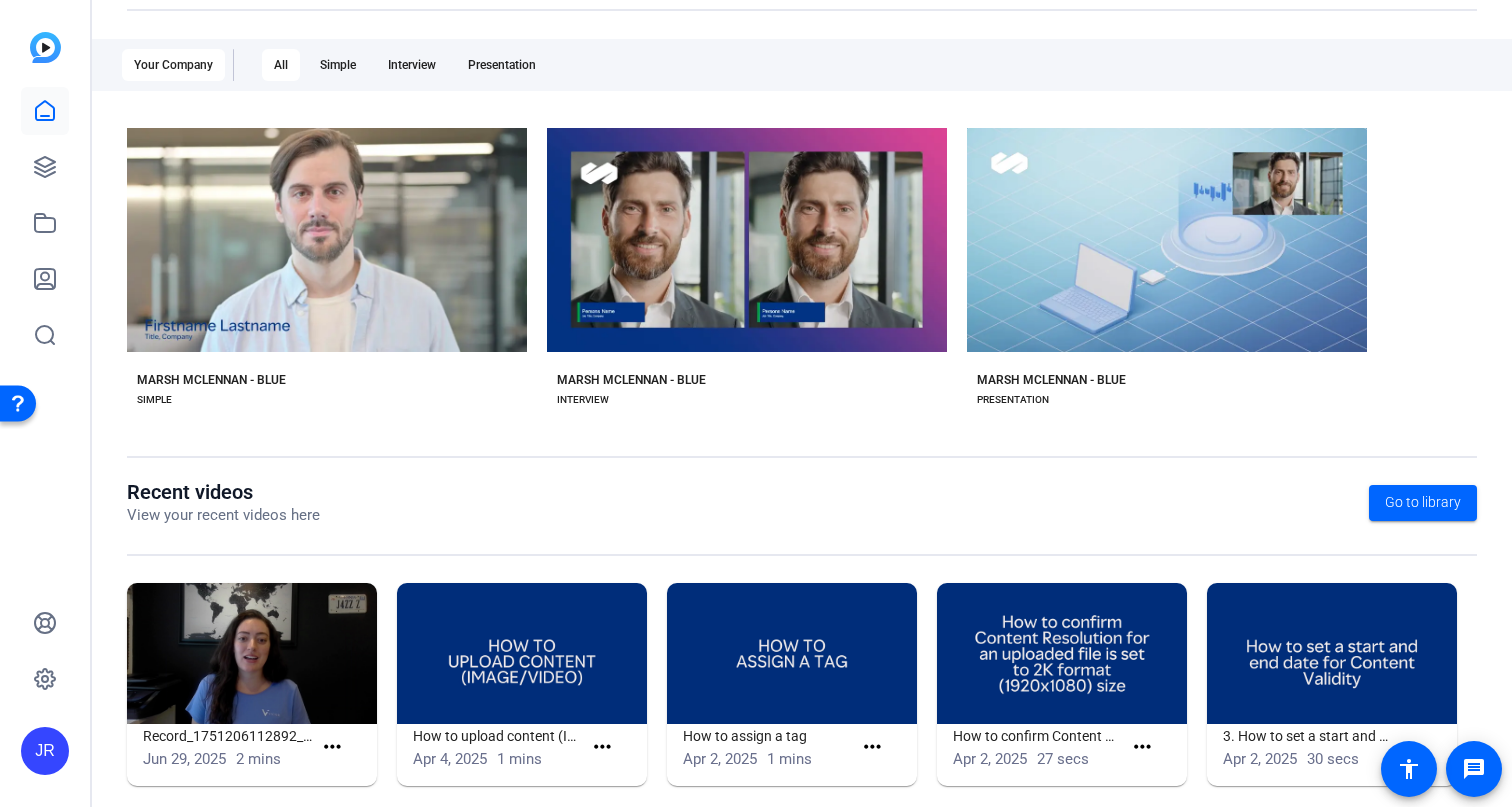 scroll, scrollTop: 330, scrollLeft: 0, axis: vertical 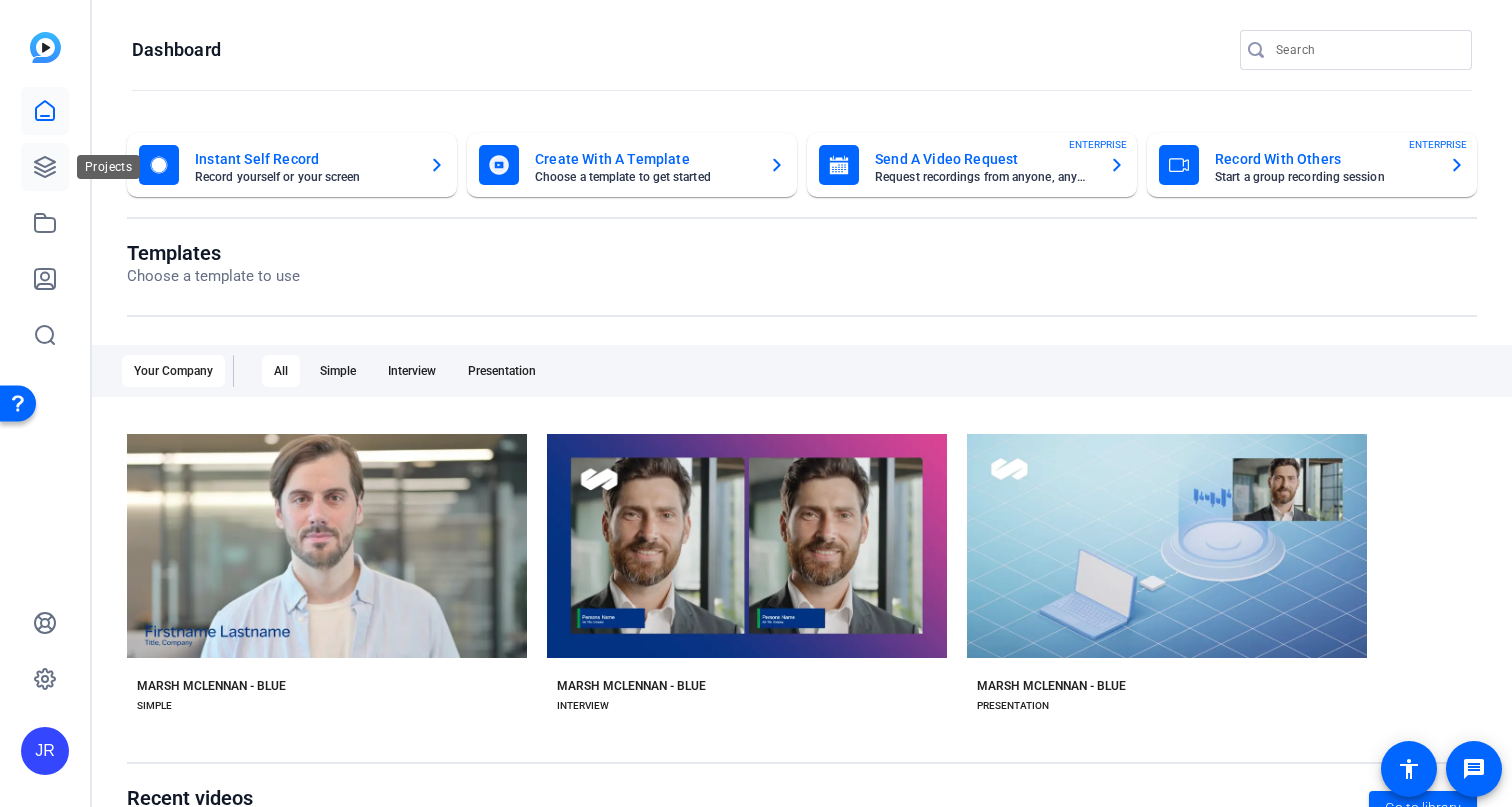 click 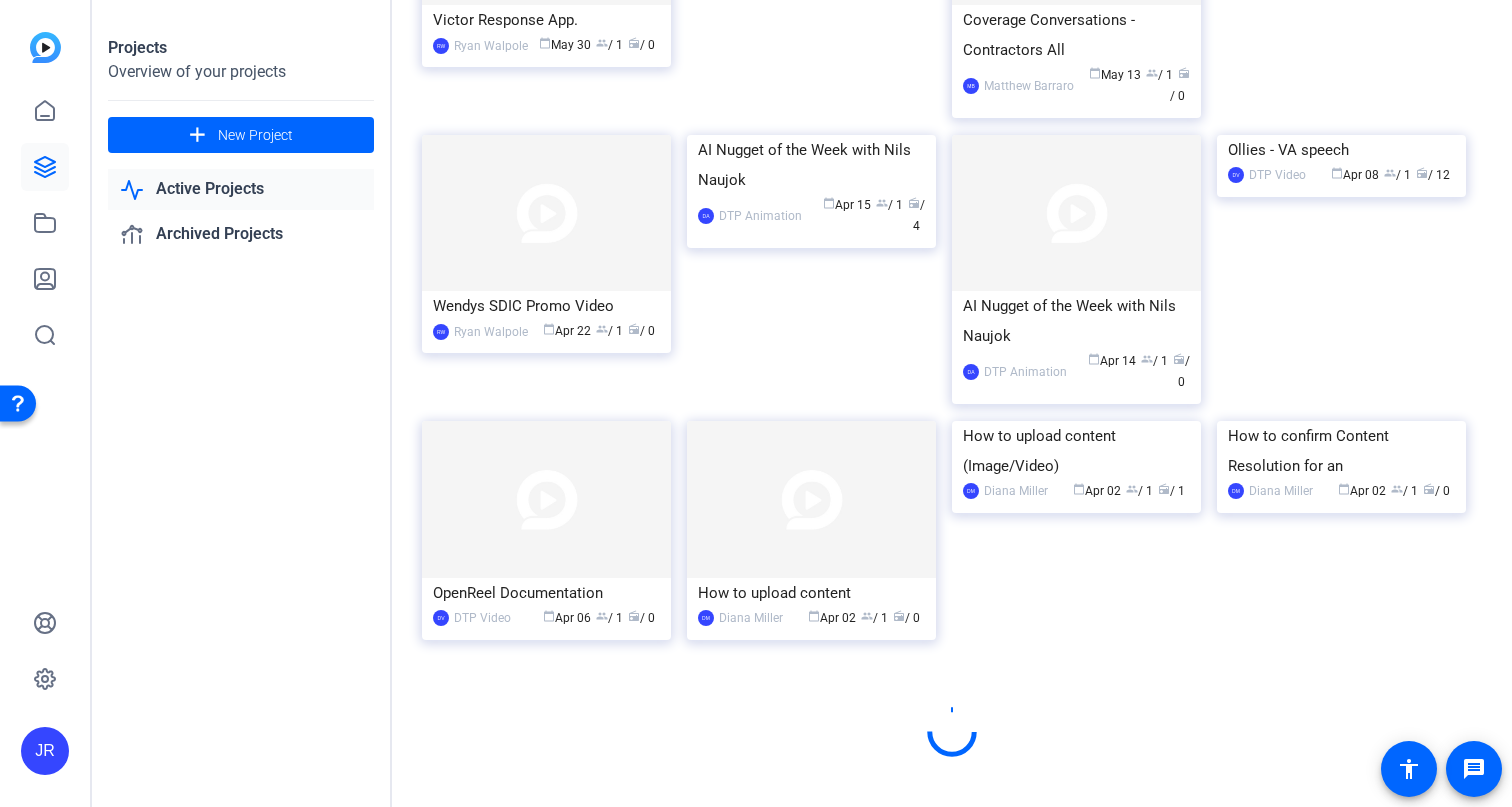 scroll, scrollTop: 1131, scrollLeft: 0, axis: vertical 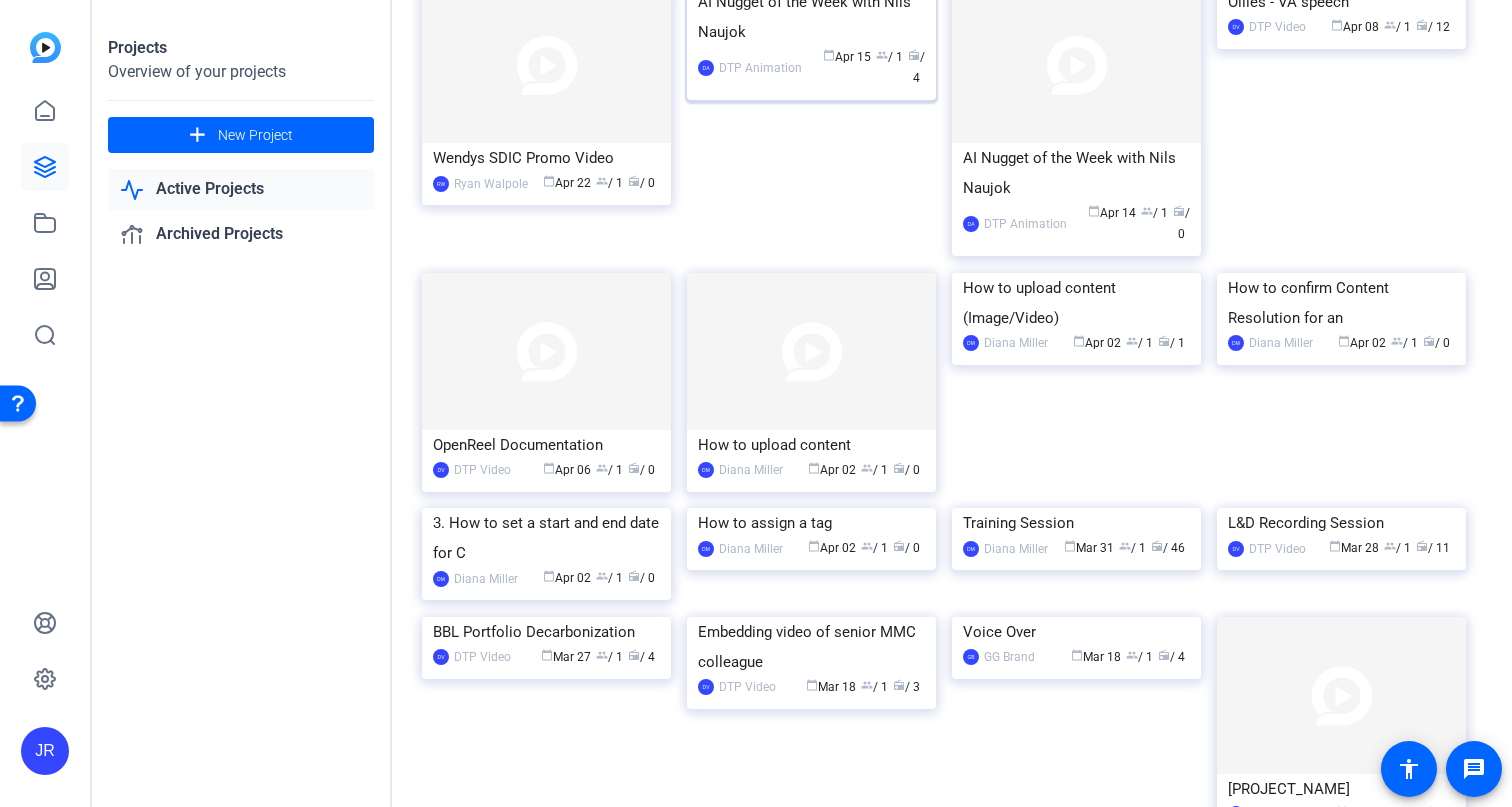 click 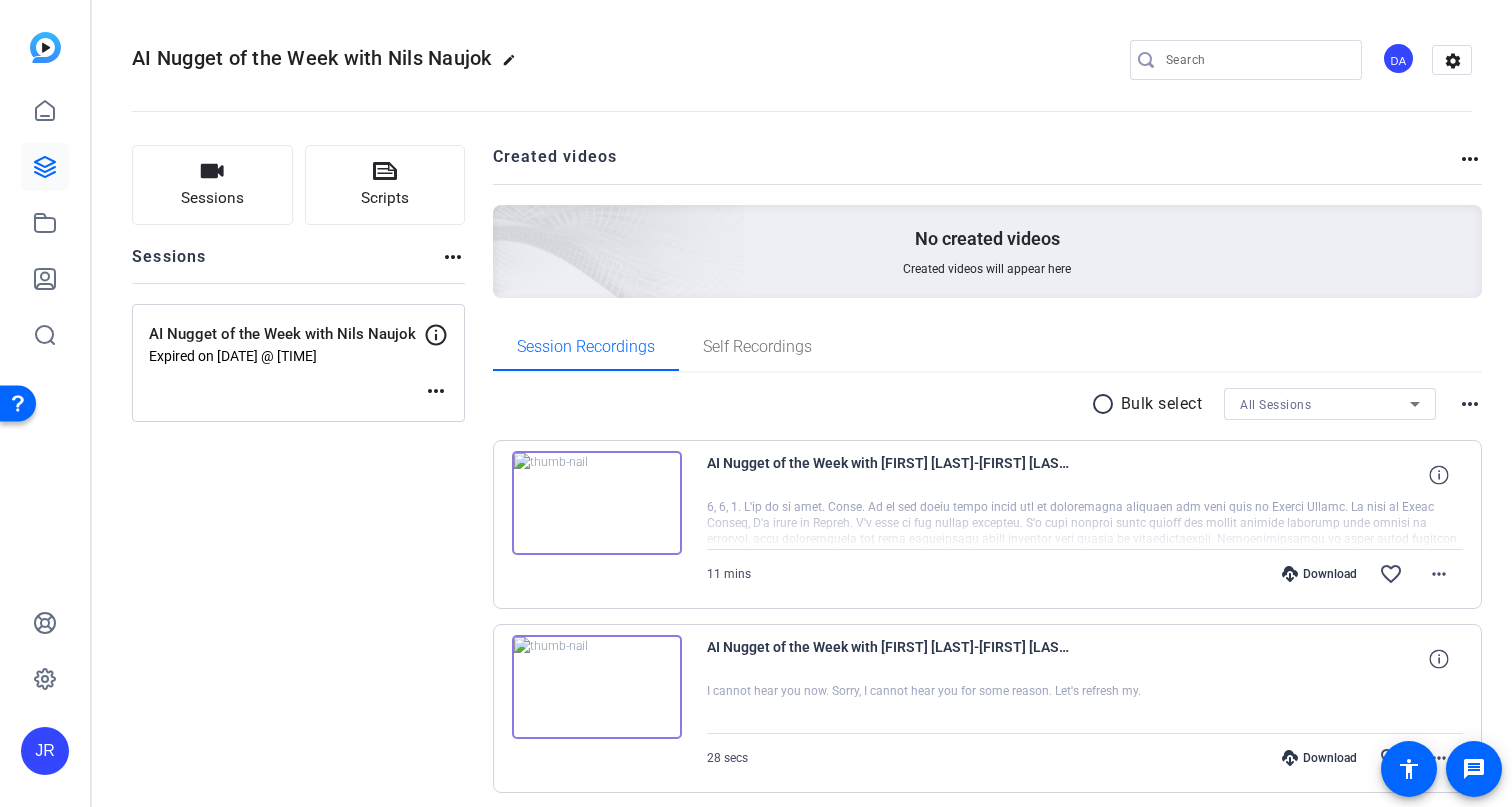 click at bounding box center (597, 503) 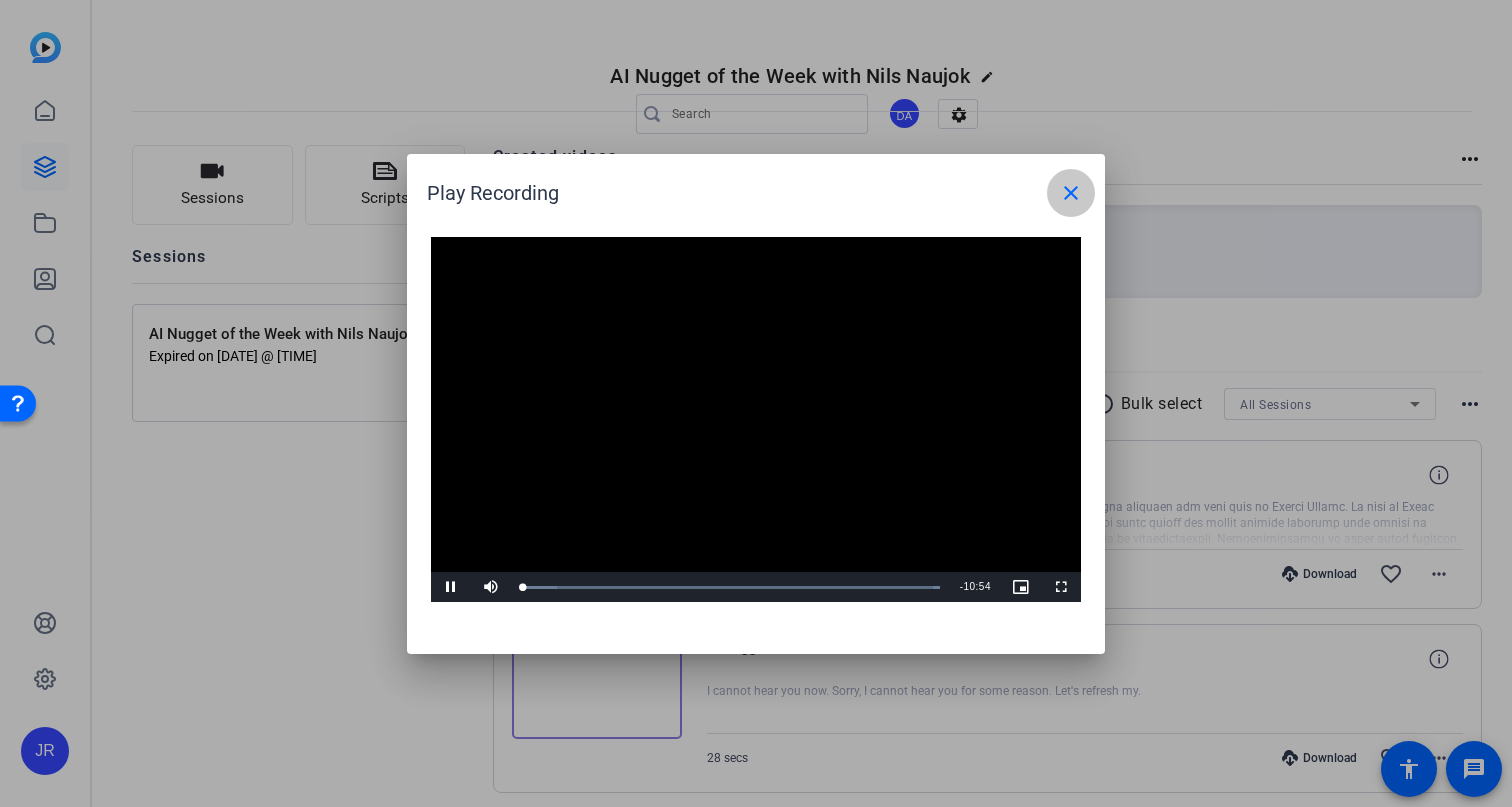 click on "close" at bounding box center [1071, 193] 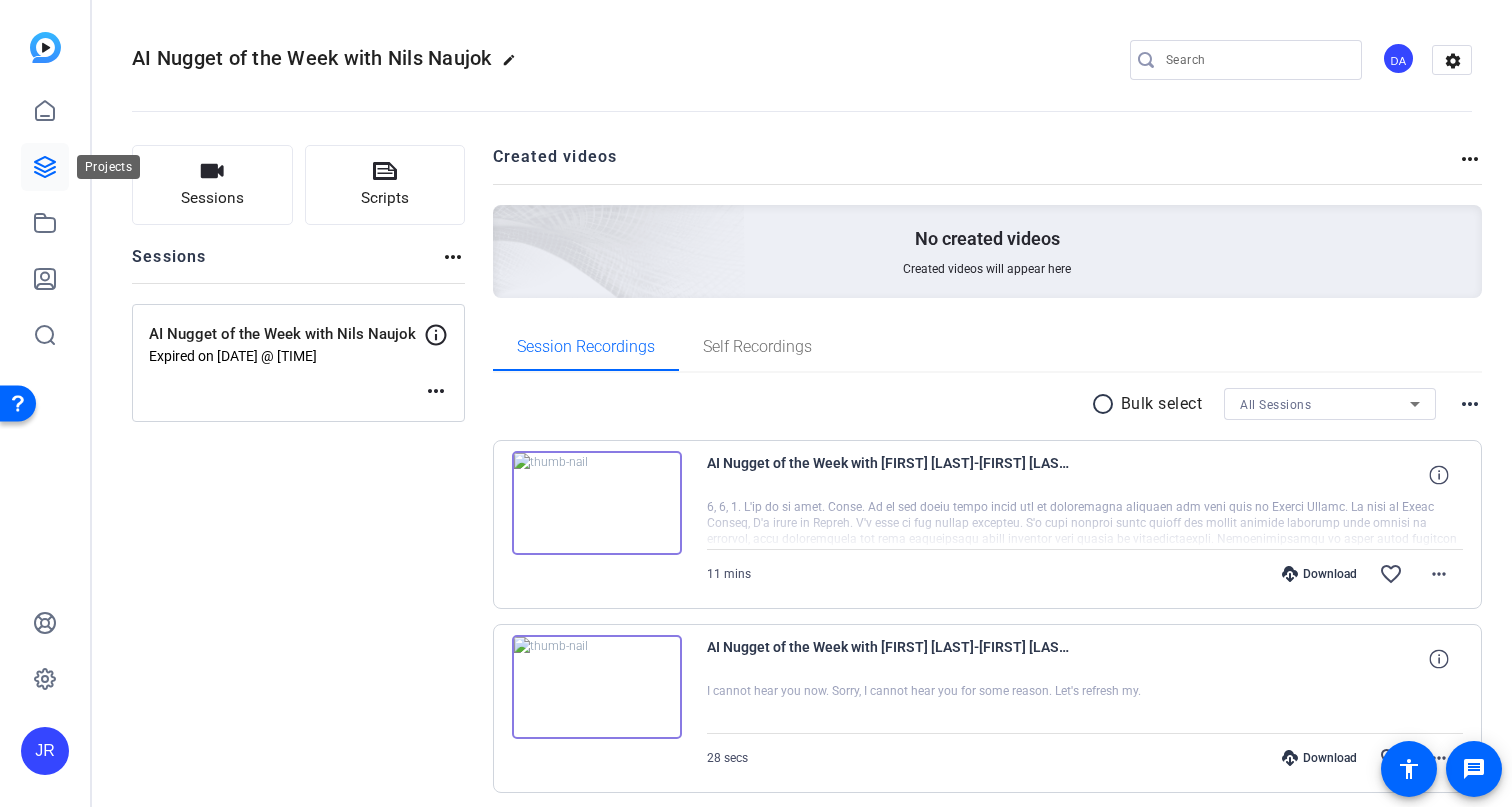 click 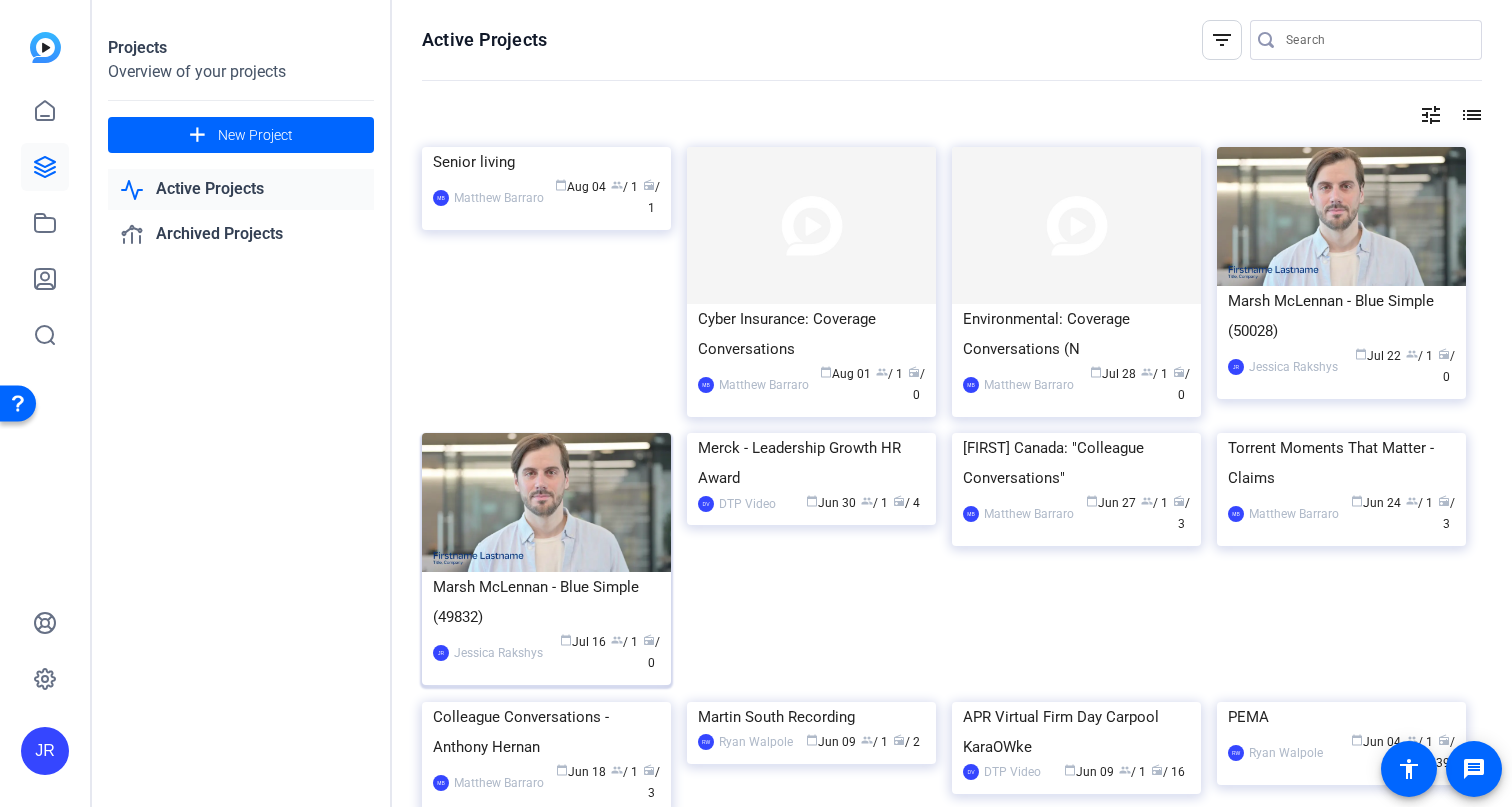 click on "Marsh McLennan - Blue Simple (49832)" 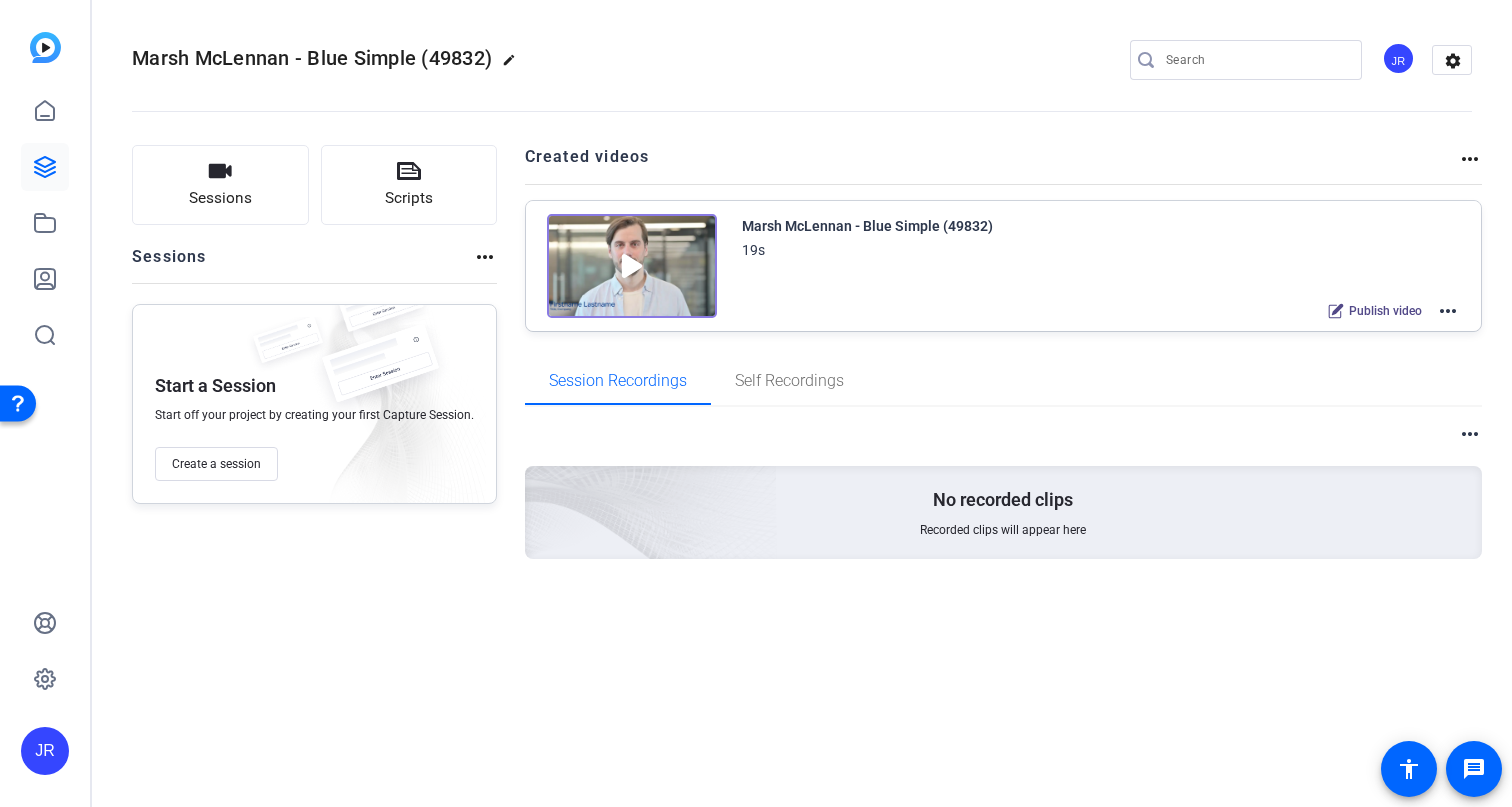 click 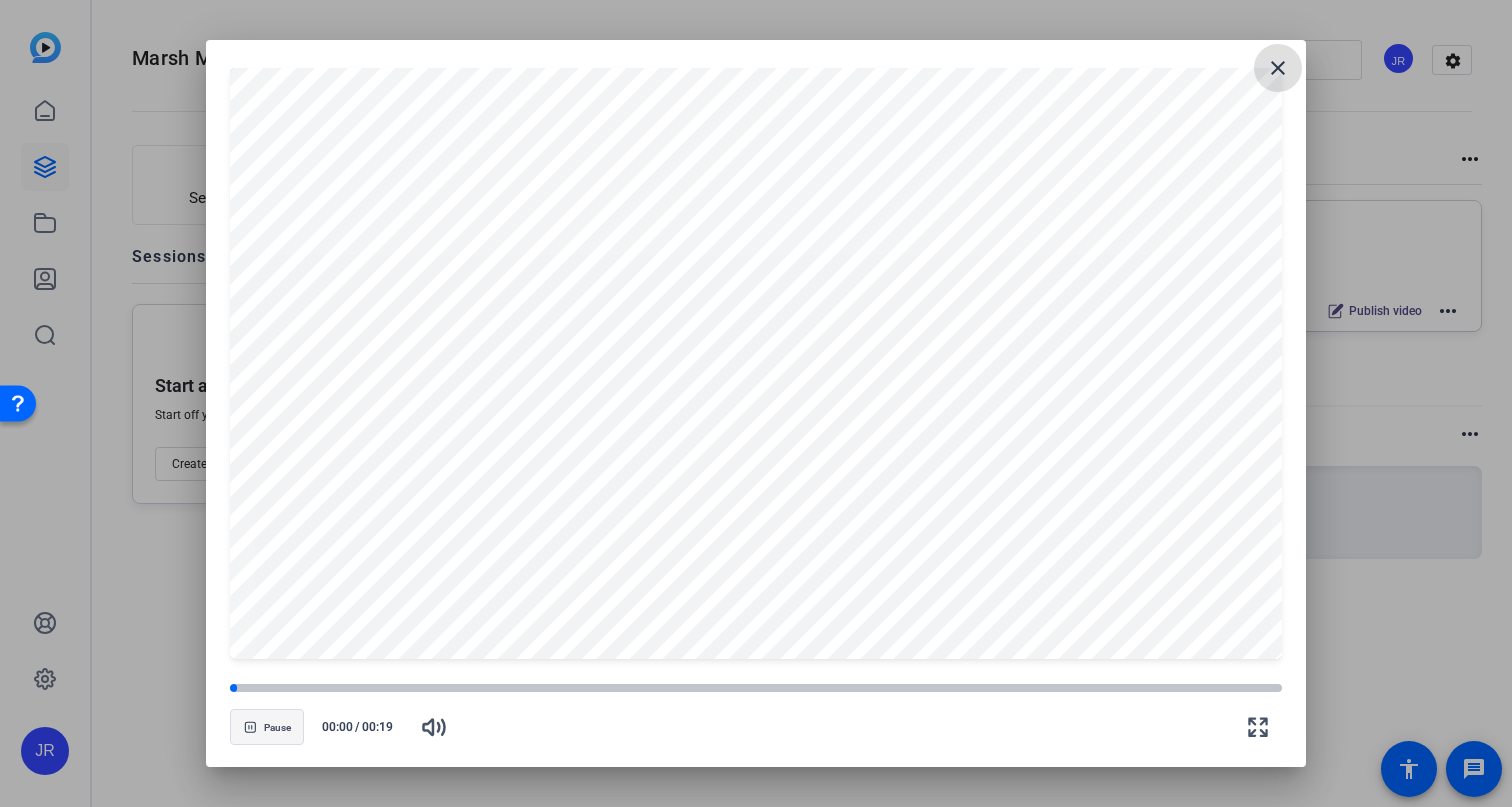 click 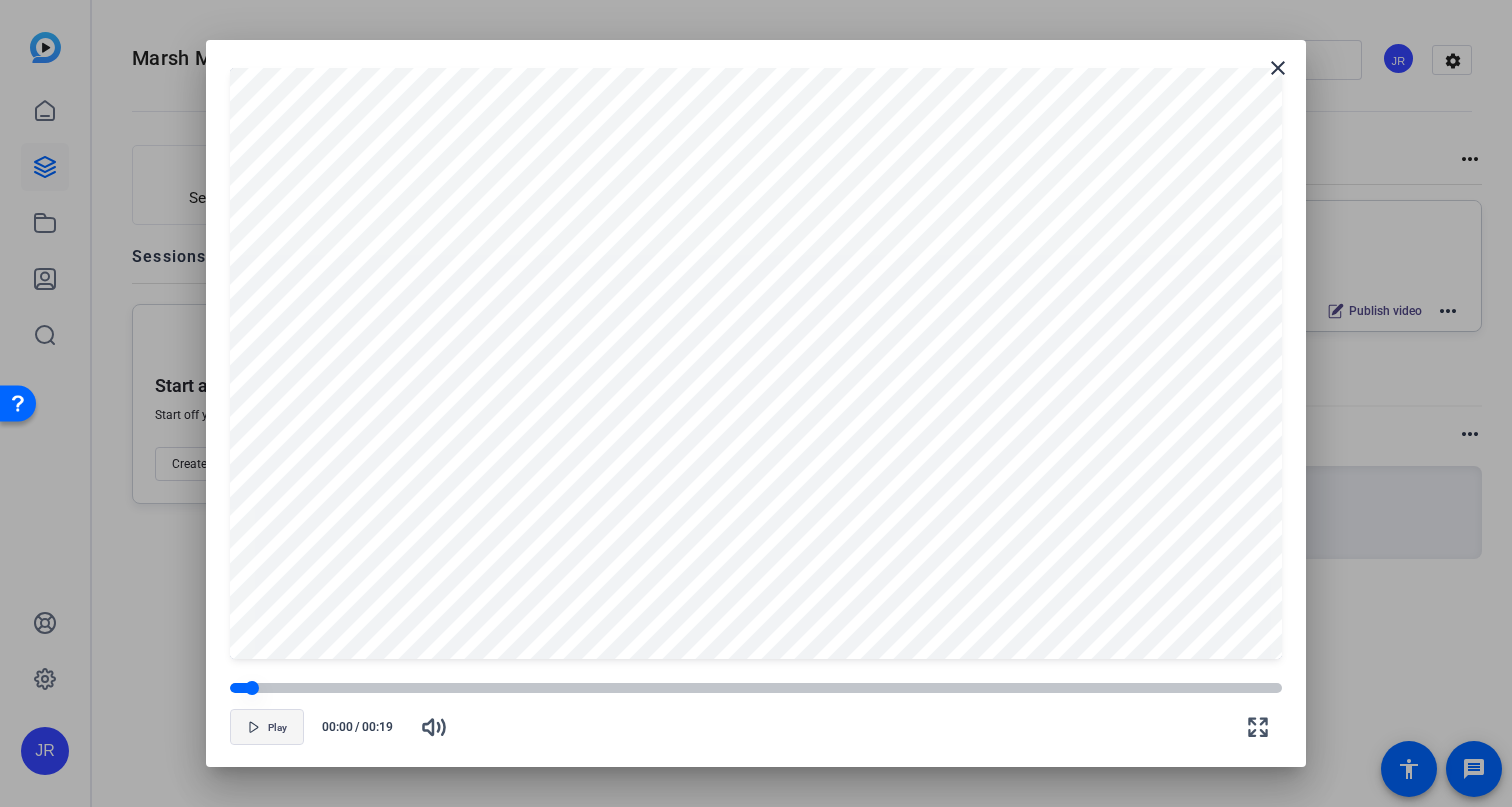 click at bounding box center (756, 688) 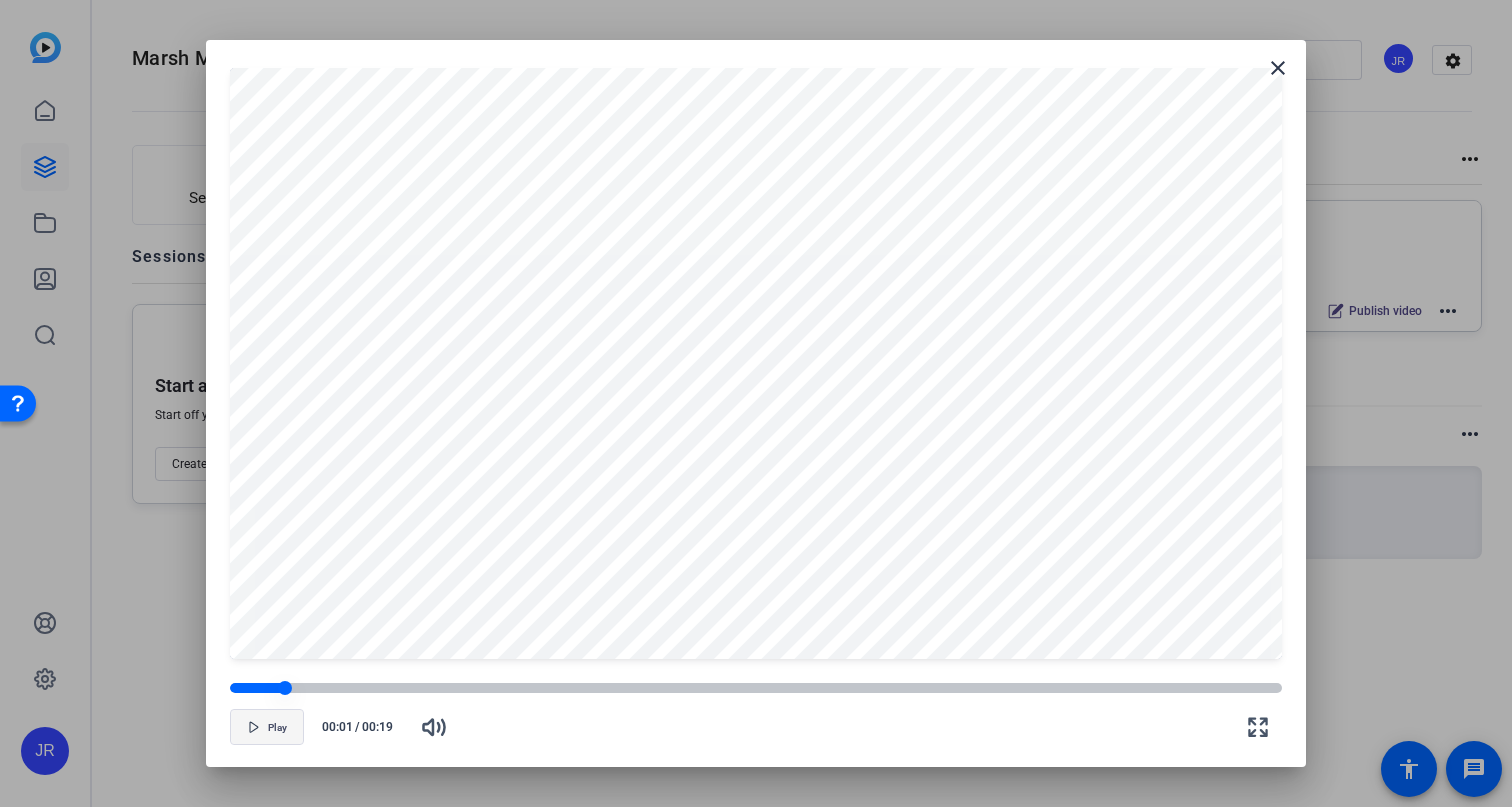 click at bounding box center (756, 688) 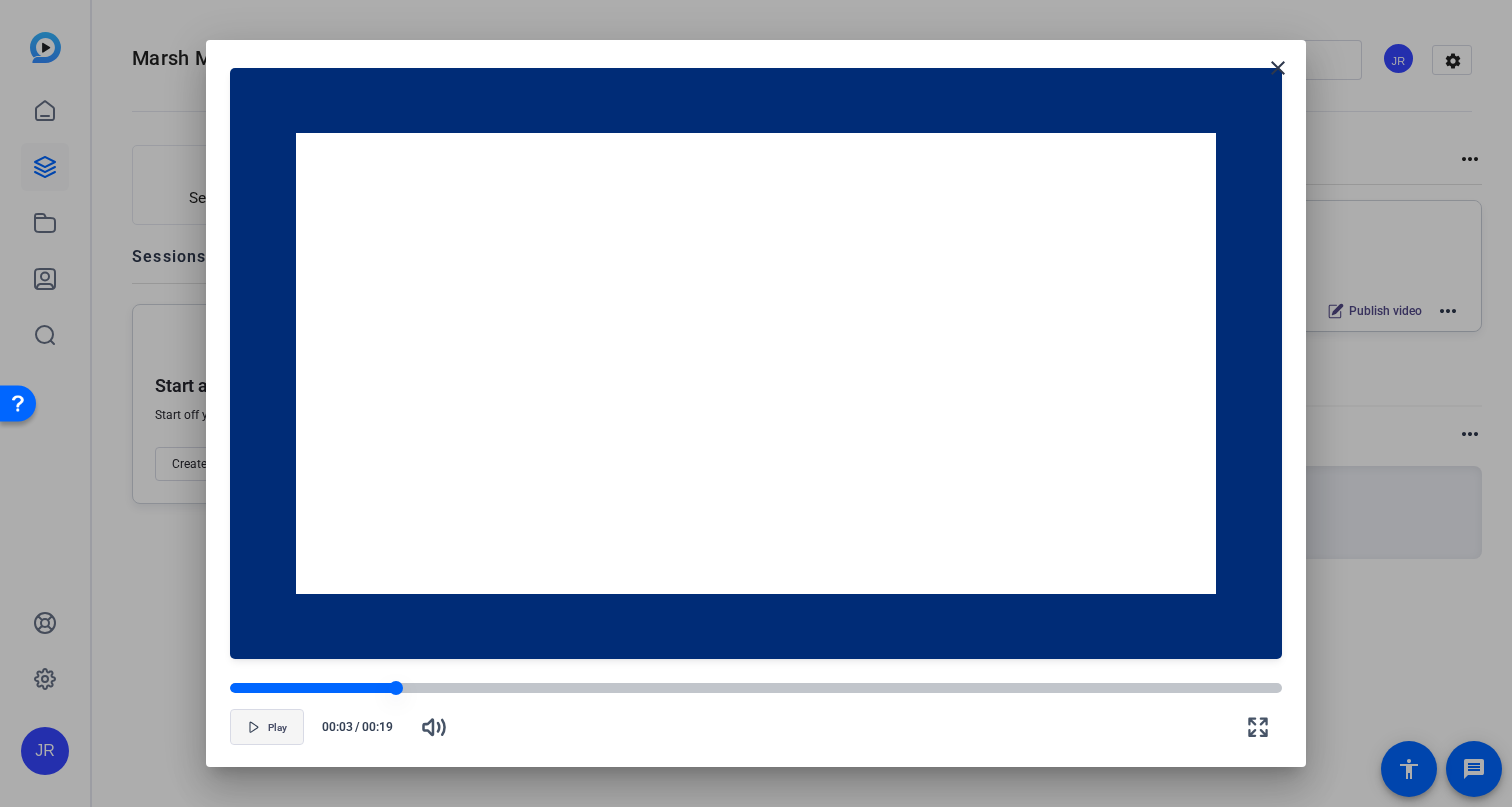 click at bounding box center (756, 688) 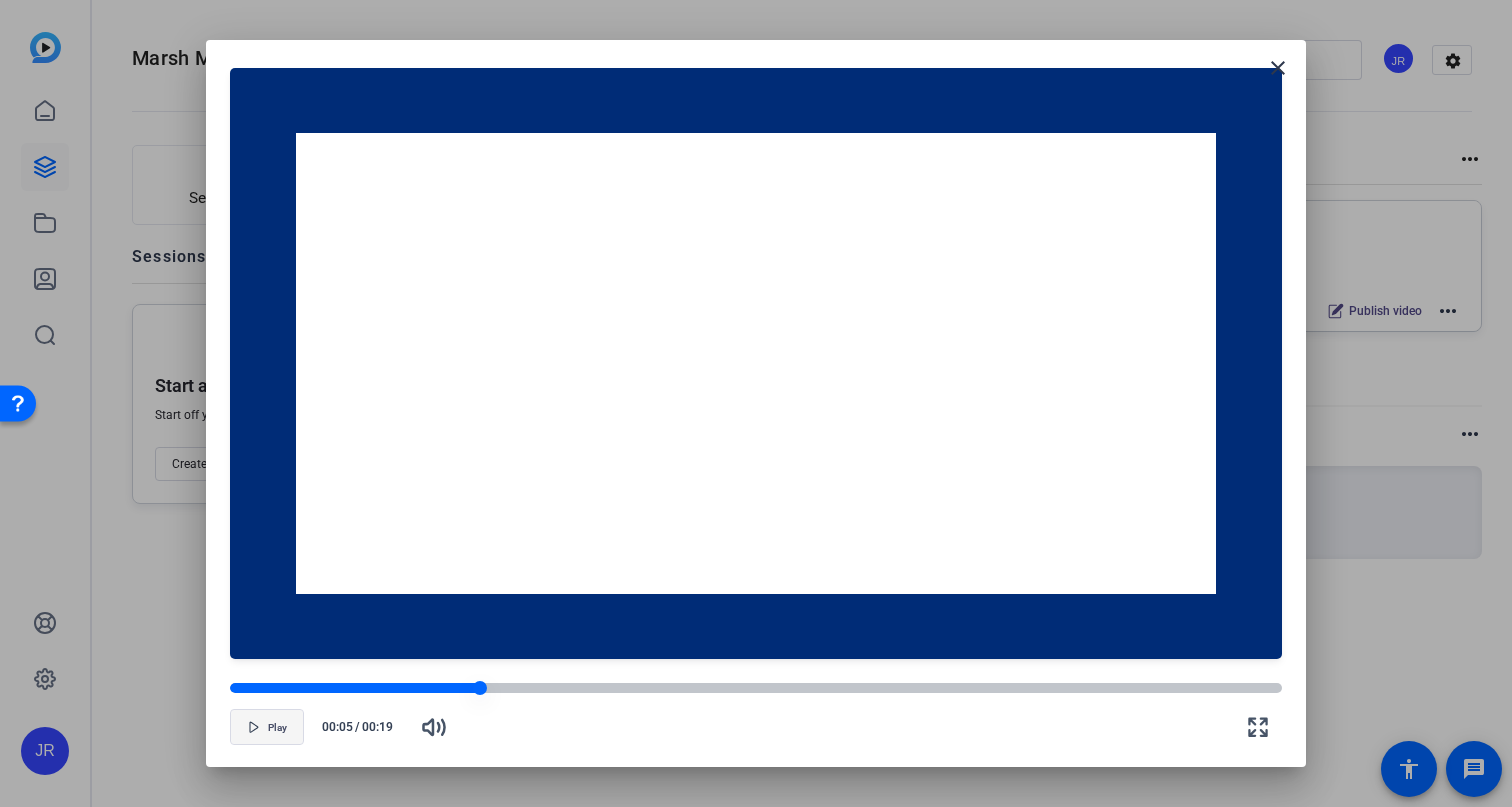 click at bounding box center [756, 688] 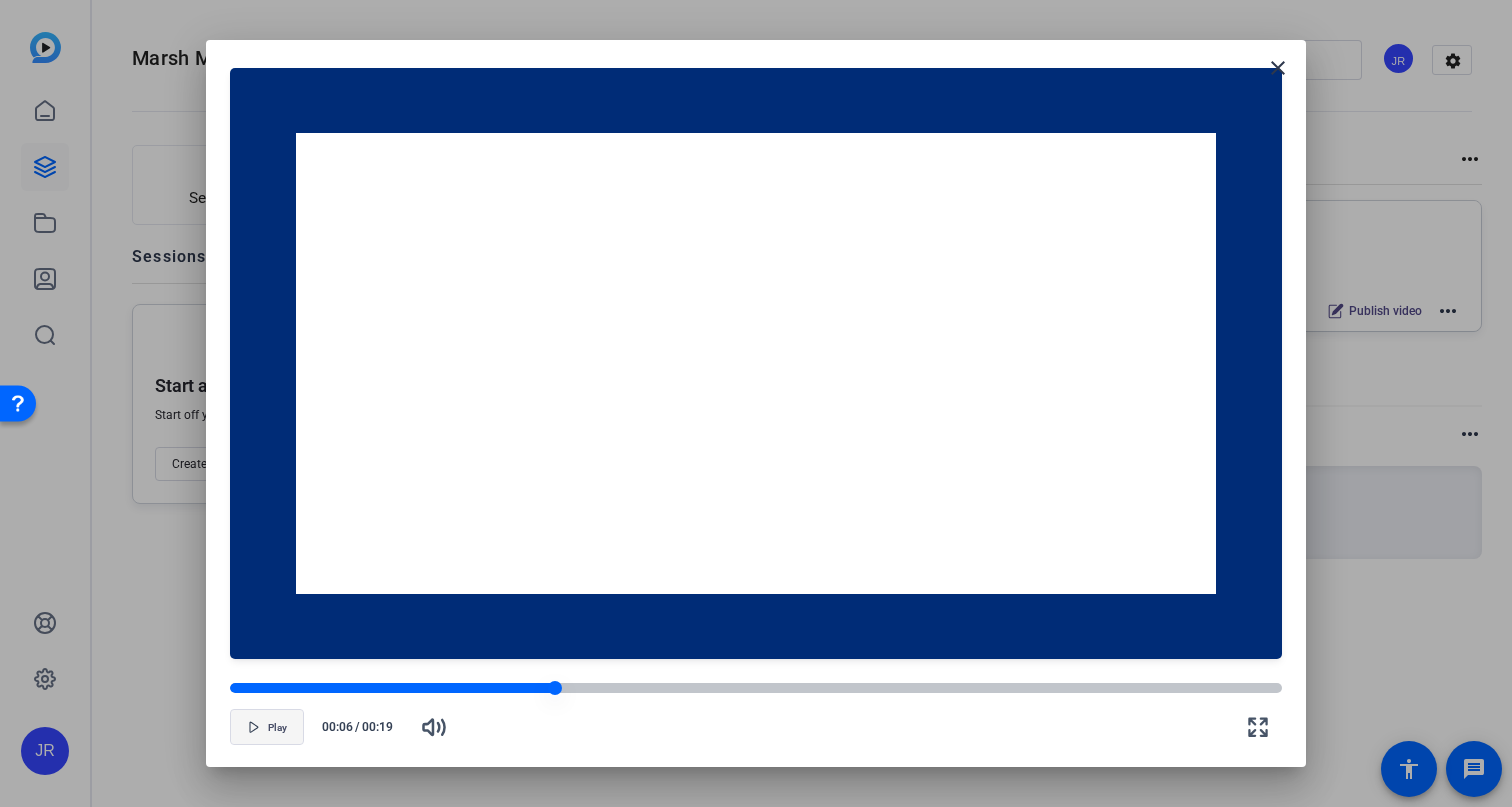 click at bounding box center (756, 688) 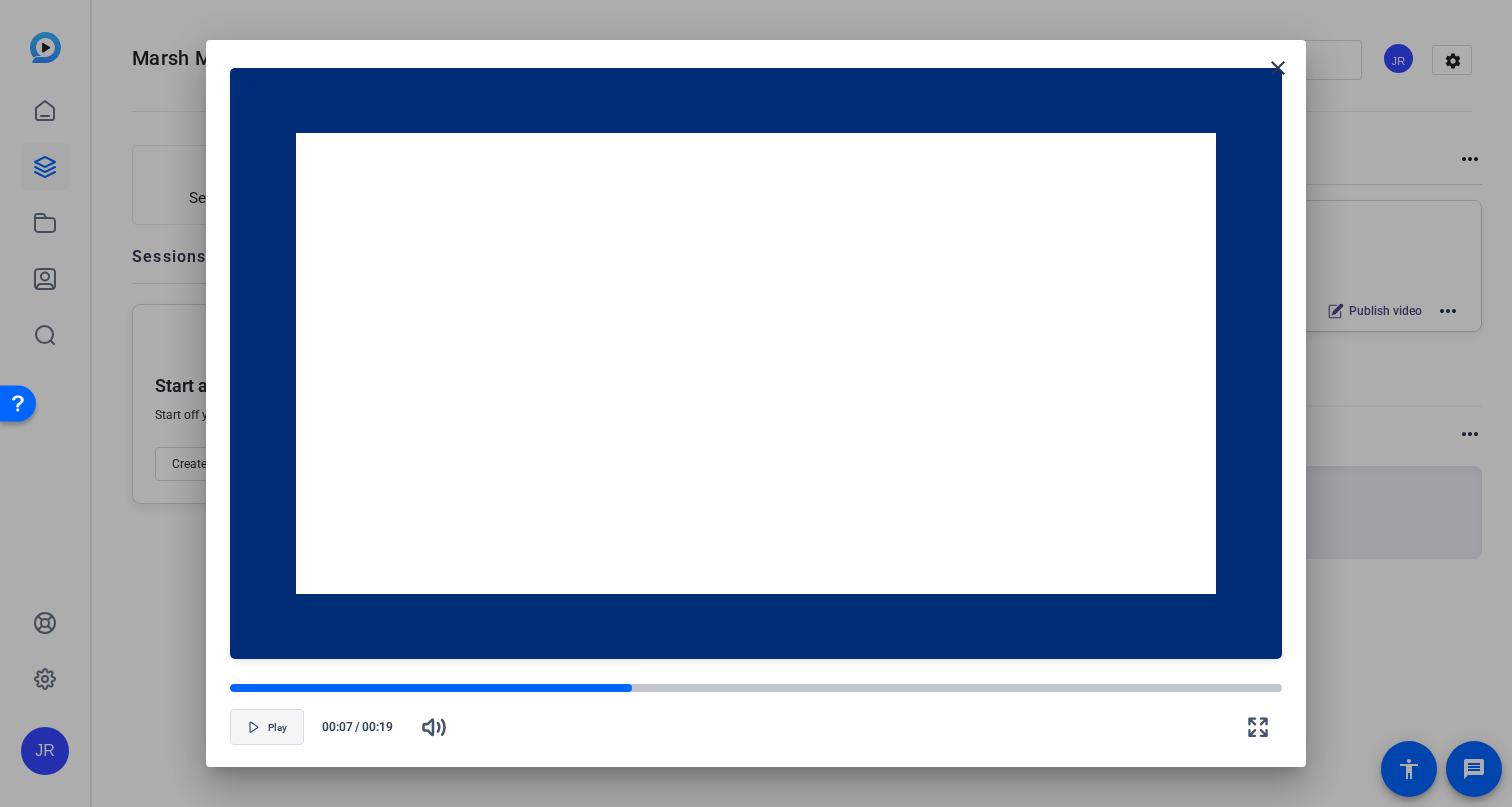 click on "Play 00:07  /  00:19" at bounding box center (756, 716) 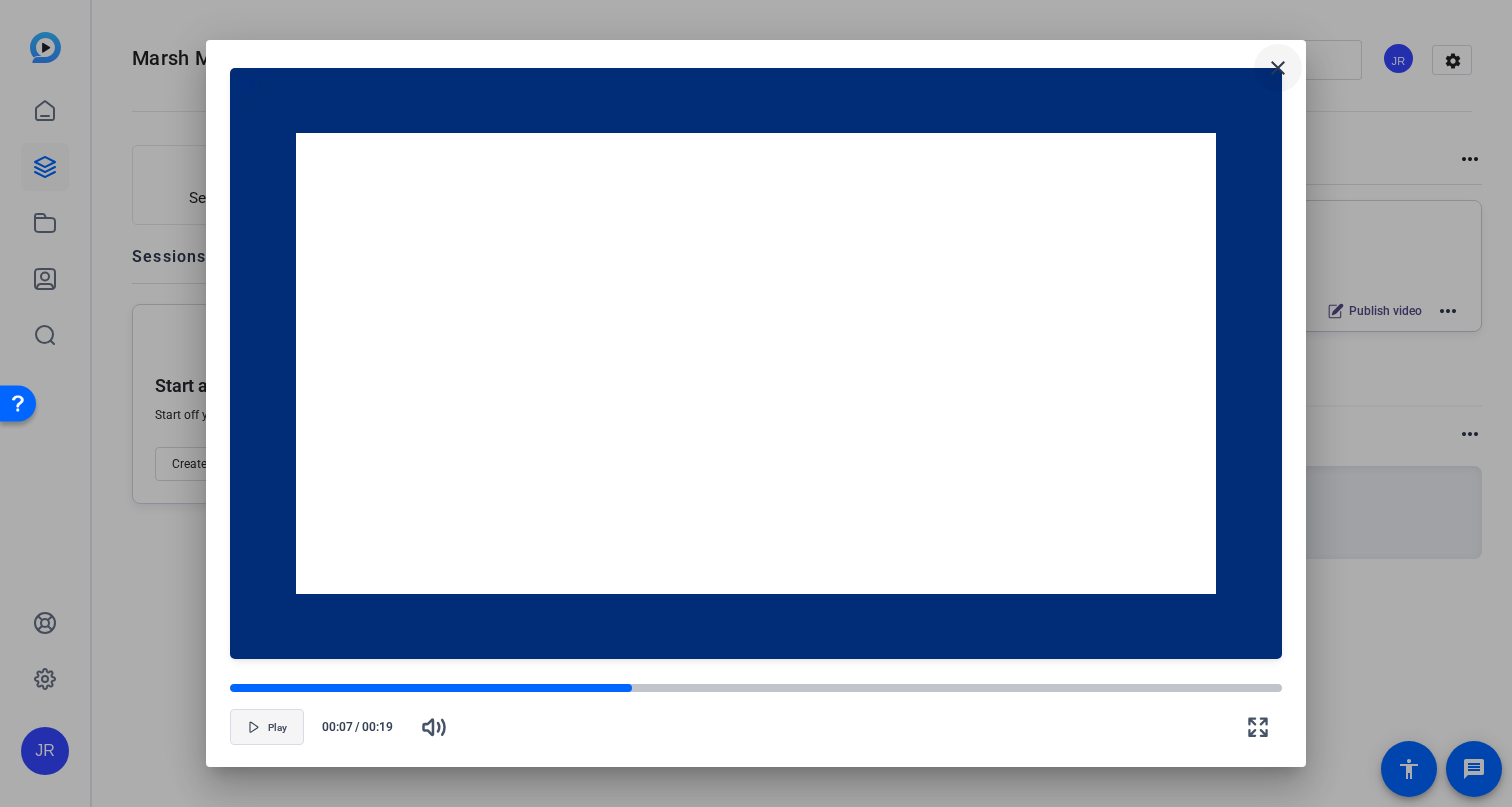 click on "close" at bounding box center [1278, 68] 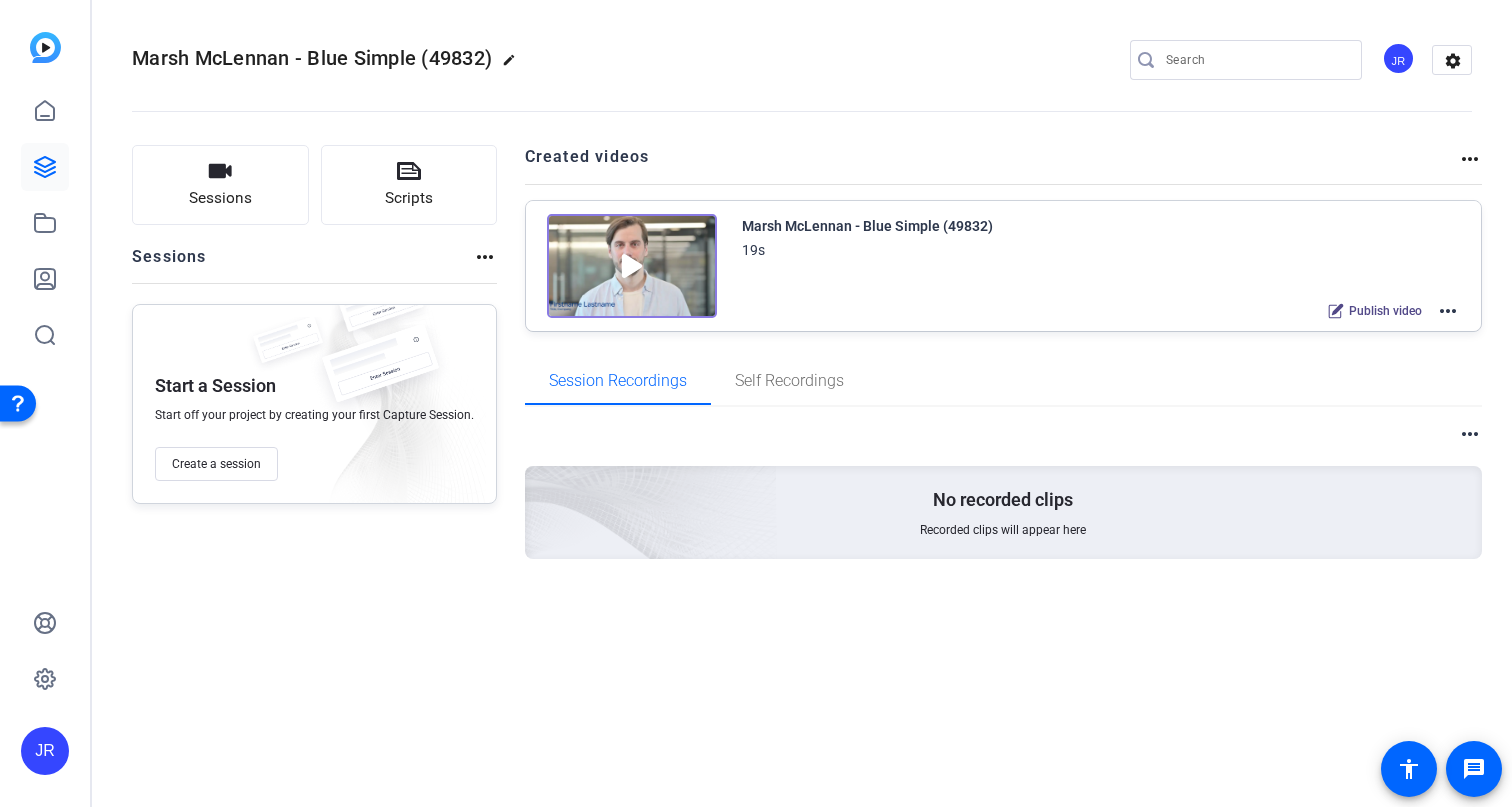 click on "more_horiz No recorded clips Recorded clips will appear here" at bounding box center (1004, 515) 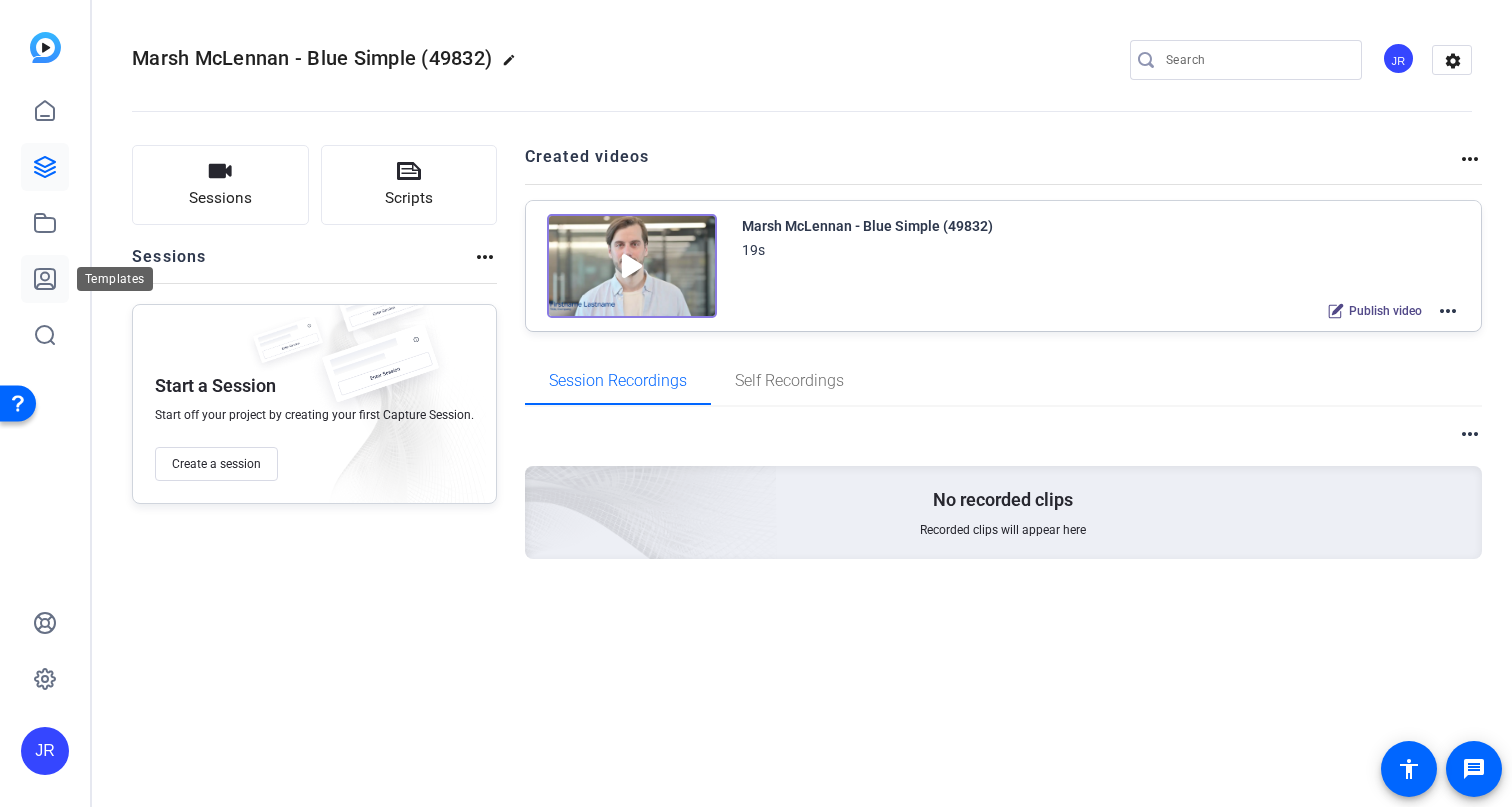 click 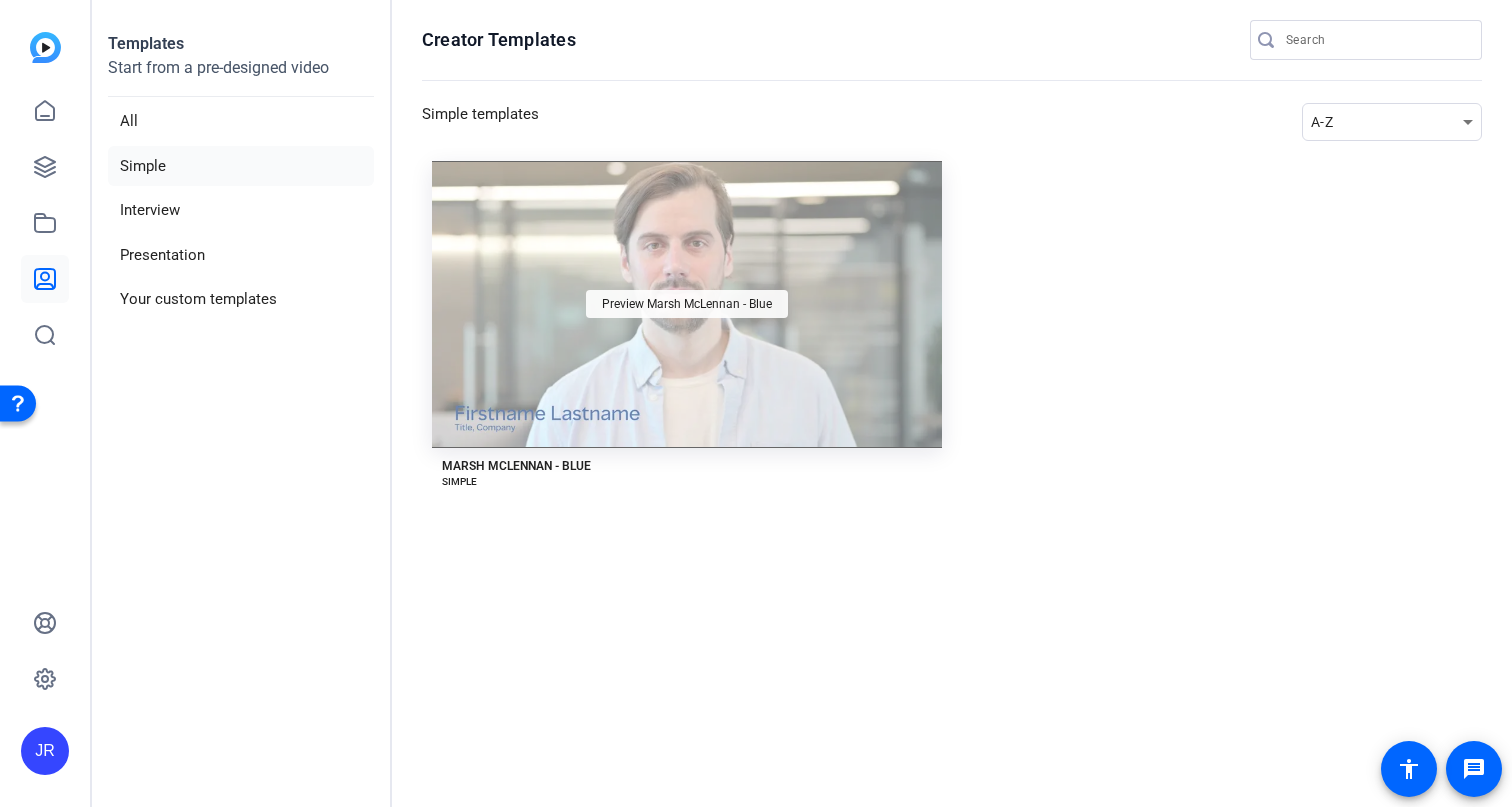 click on "Preview Marsh McLennan - Blue" 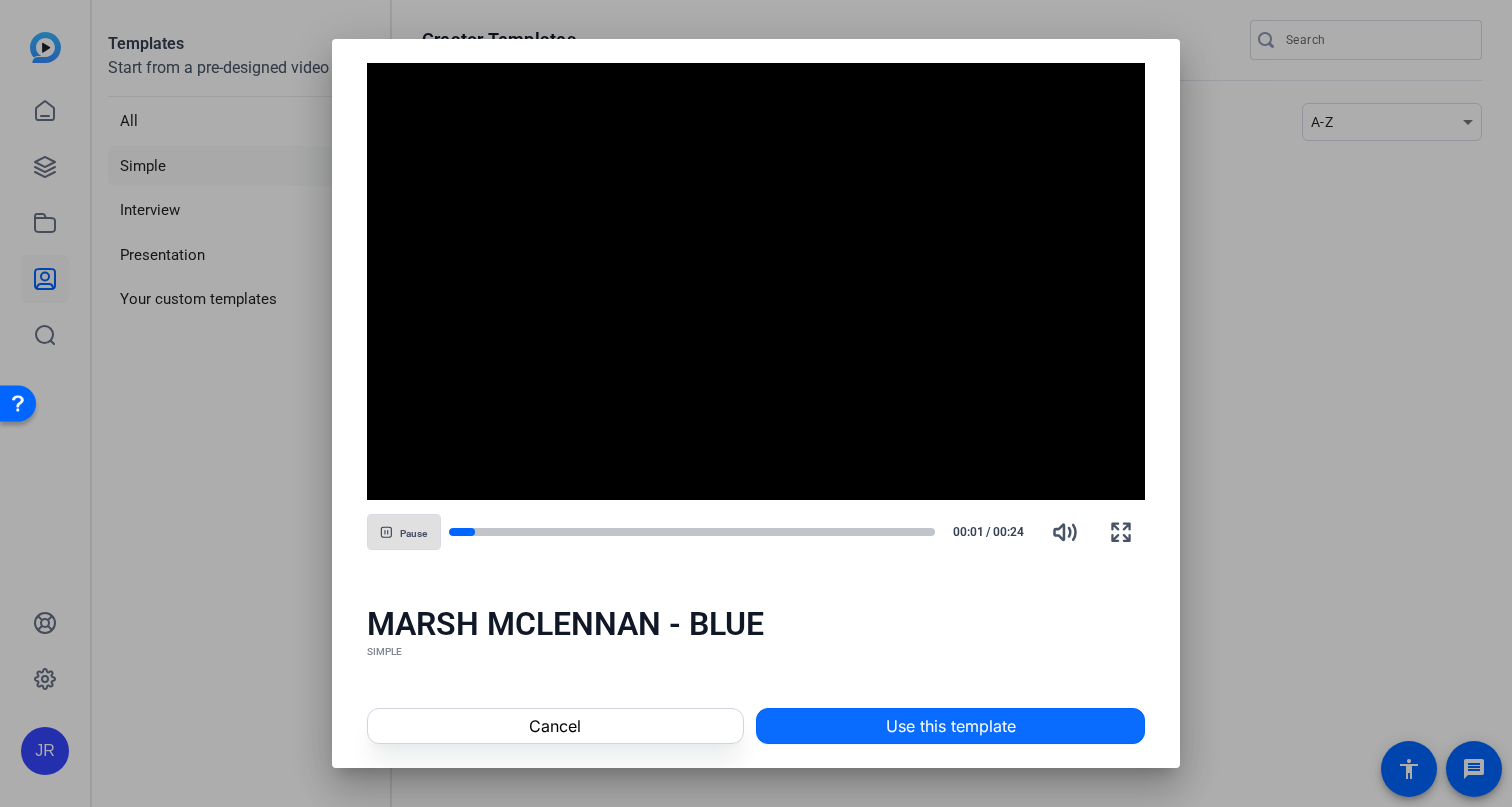 click at bounding box center (950, 726) 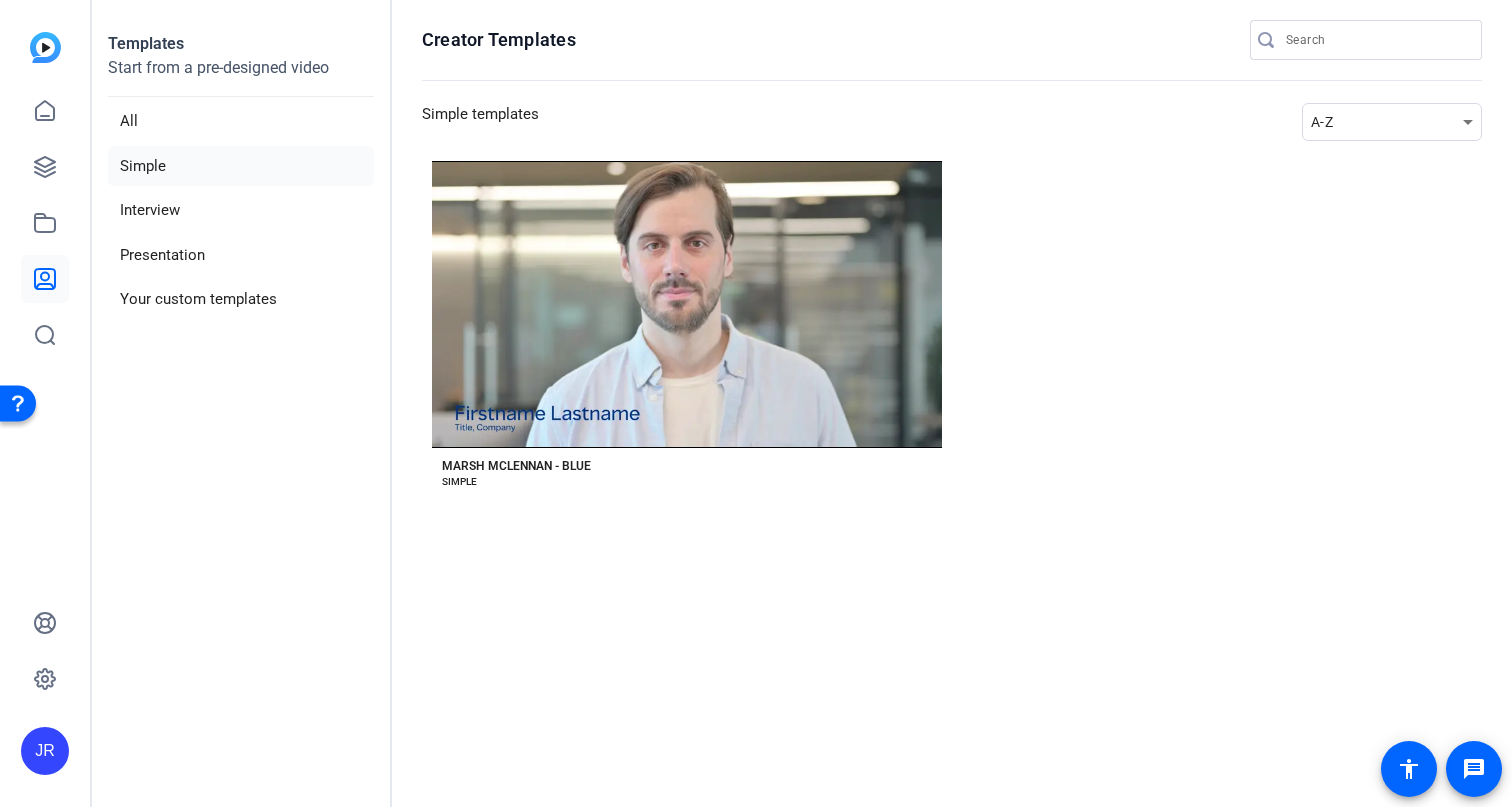 click on "Creator Templates
Simple templates A-Z Preview Marsh McLennan - Blue MARSH MCLENNAN - BLUE SIMPLE" 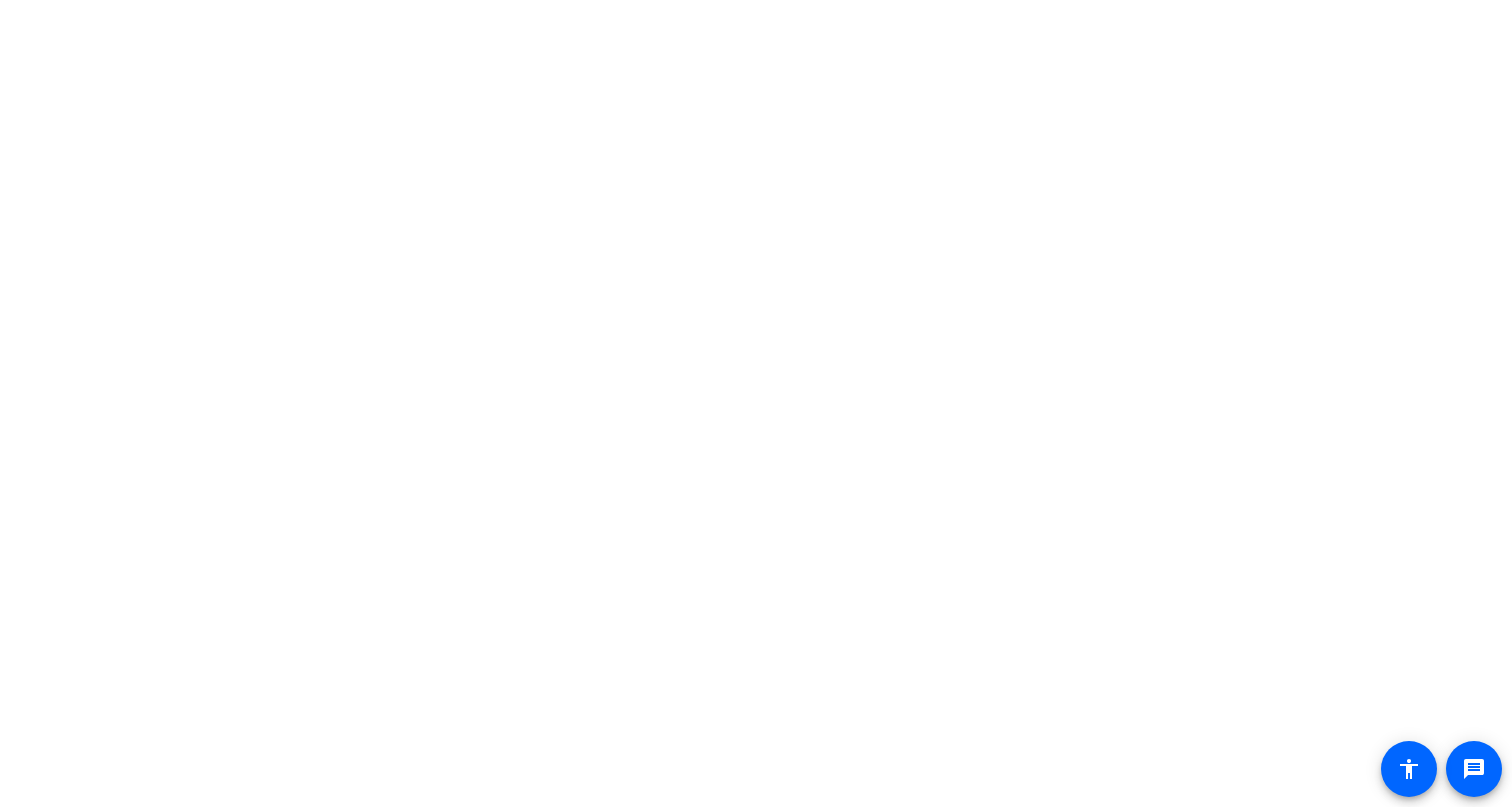 scroll, scrollTop: 0, scrollLeft: 0, axis: both 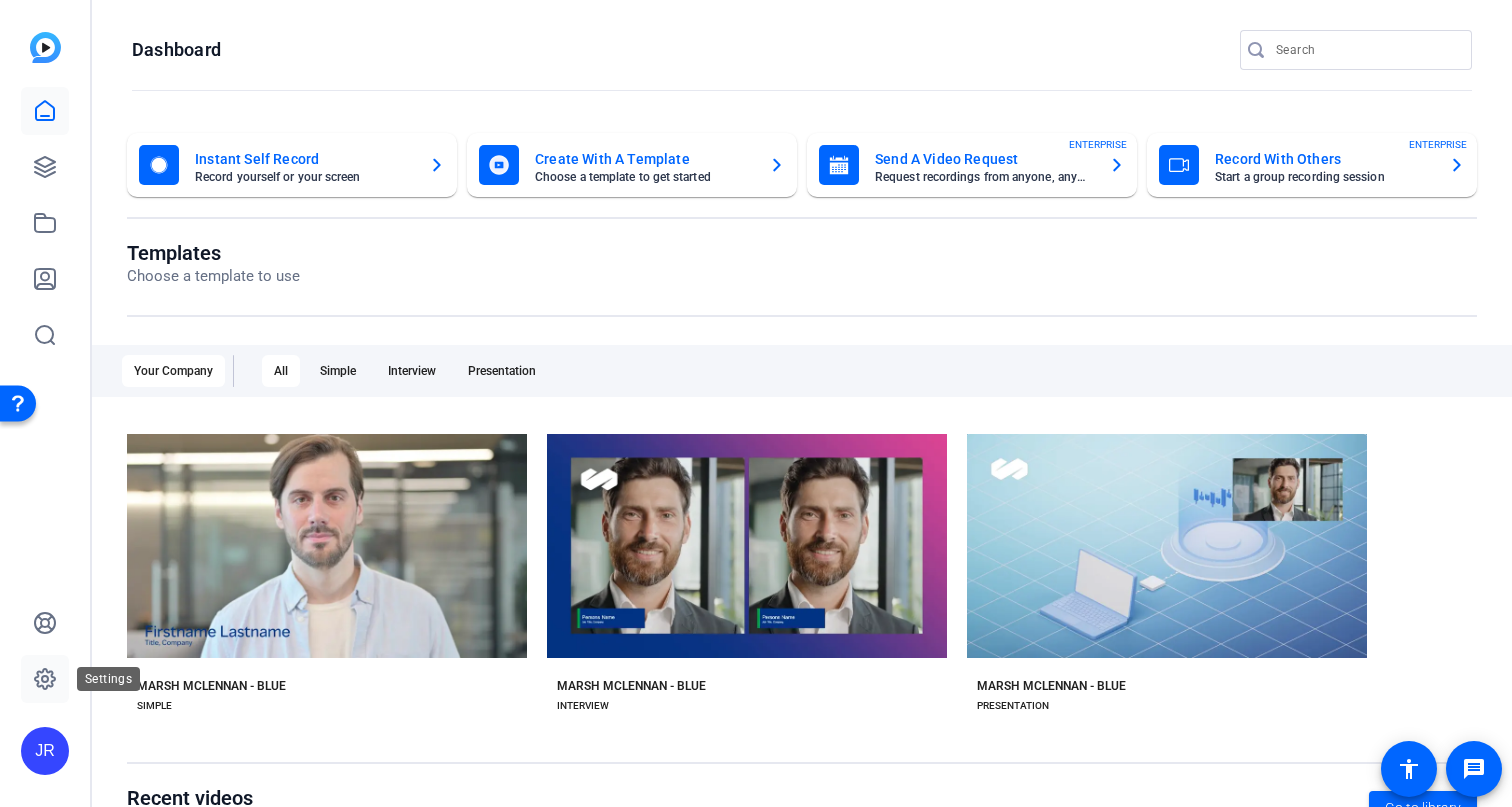 click 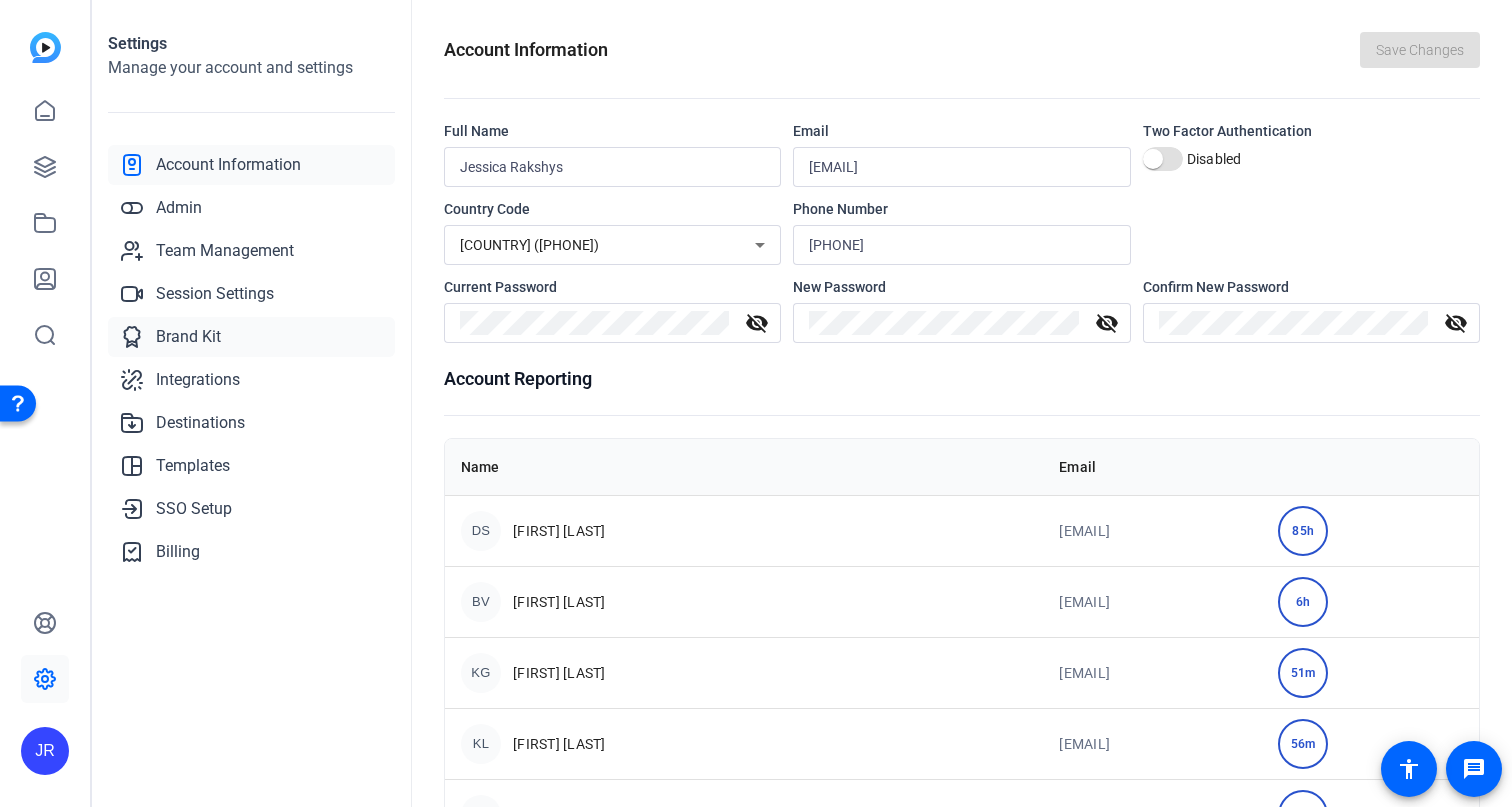 click on "Brand Kit" 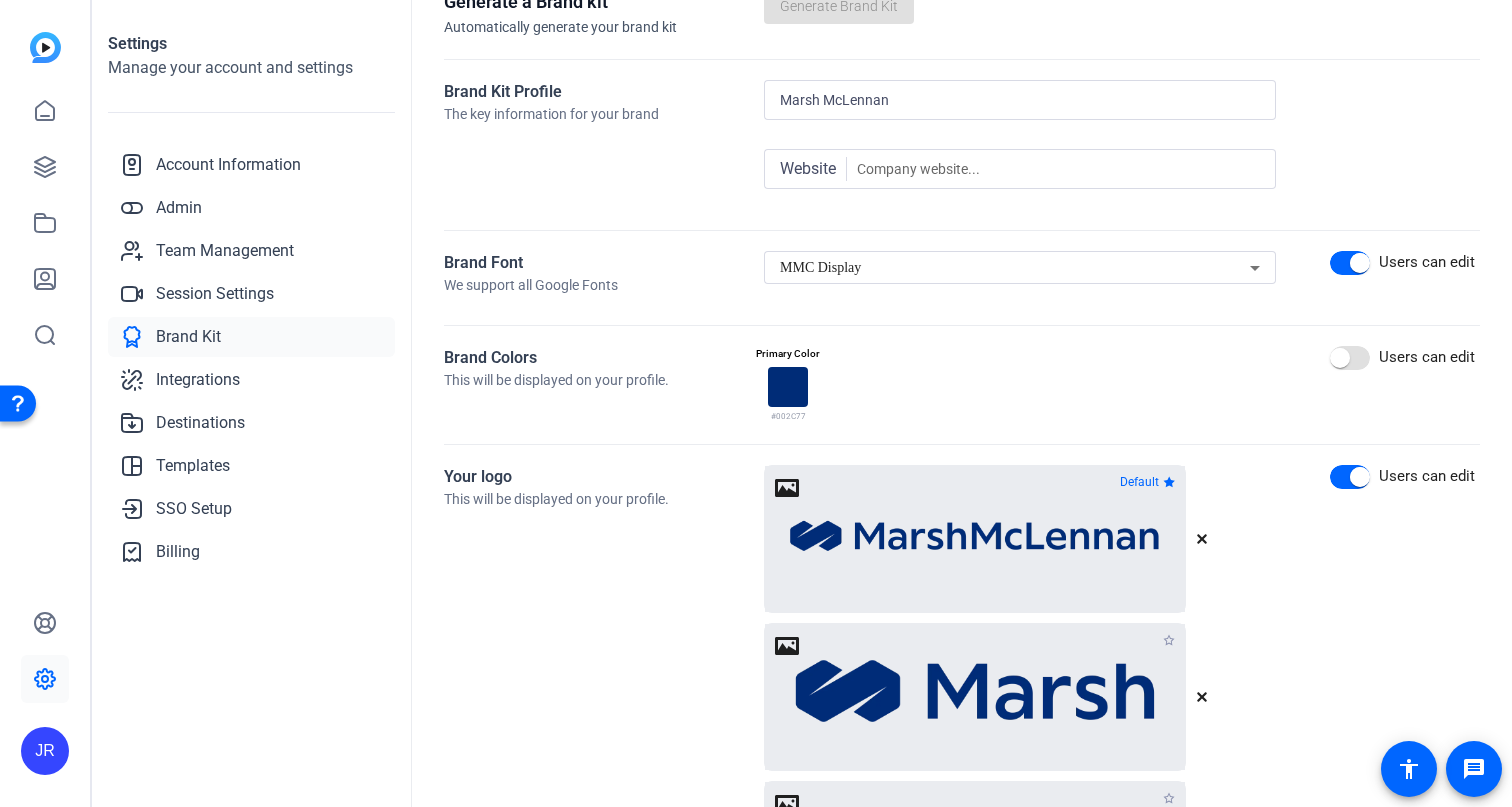scroll, scrollTop: 0, scrollLeft: 0, axis: both 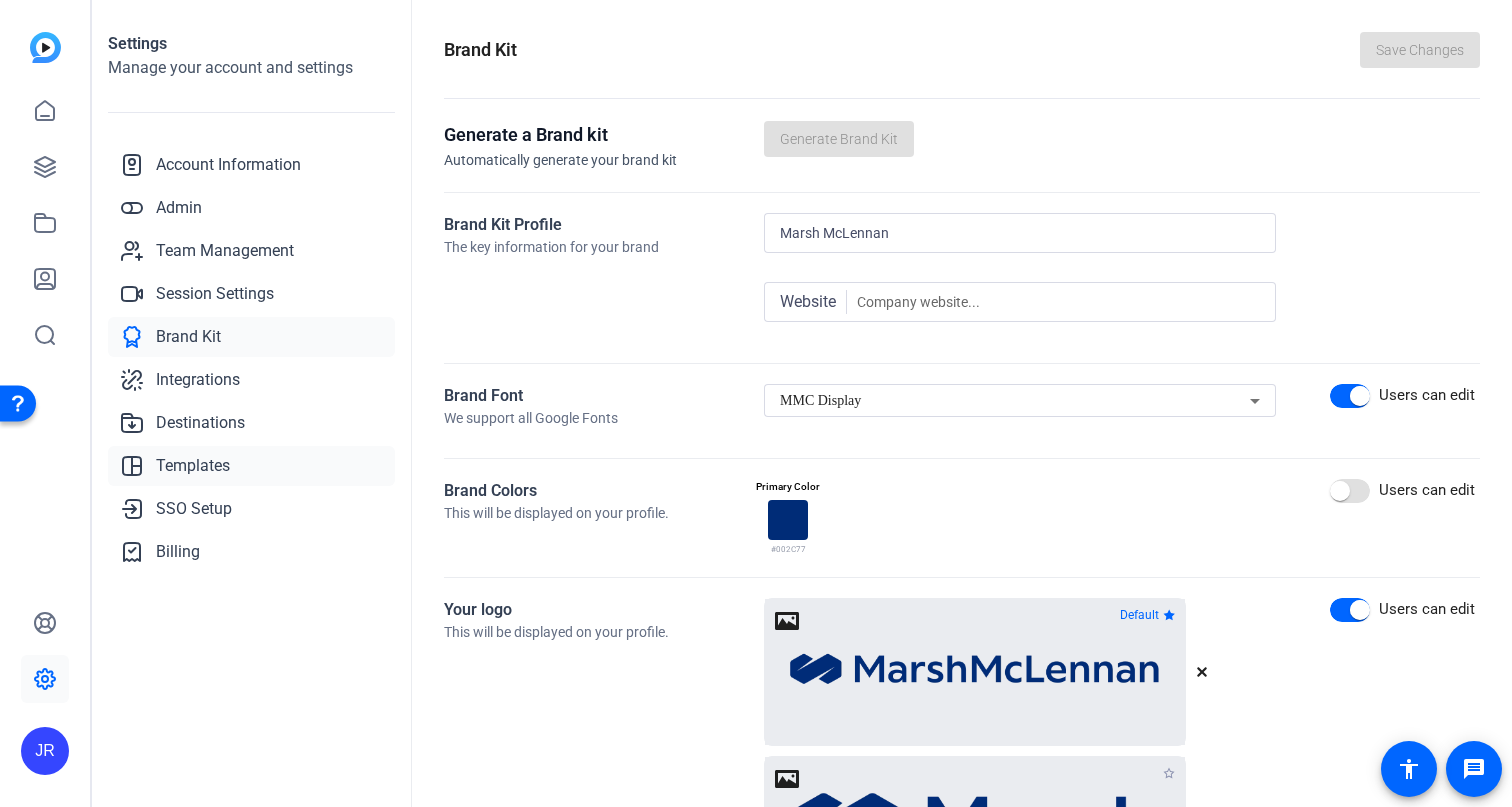click on "Templates" 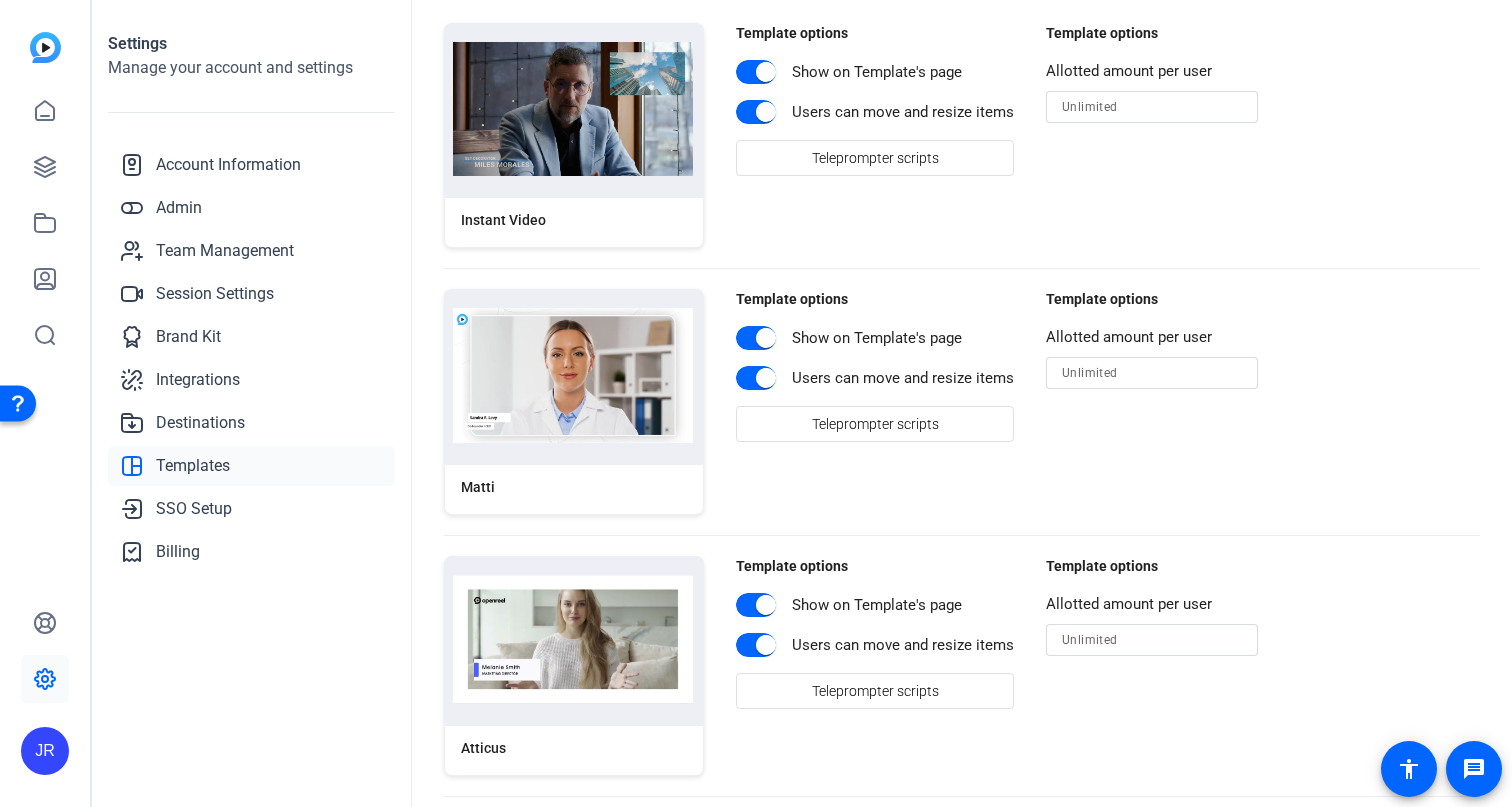 scroll, scrollTop: 0, scrollLeft: 0, axis: both 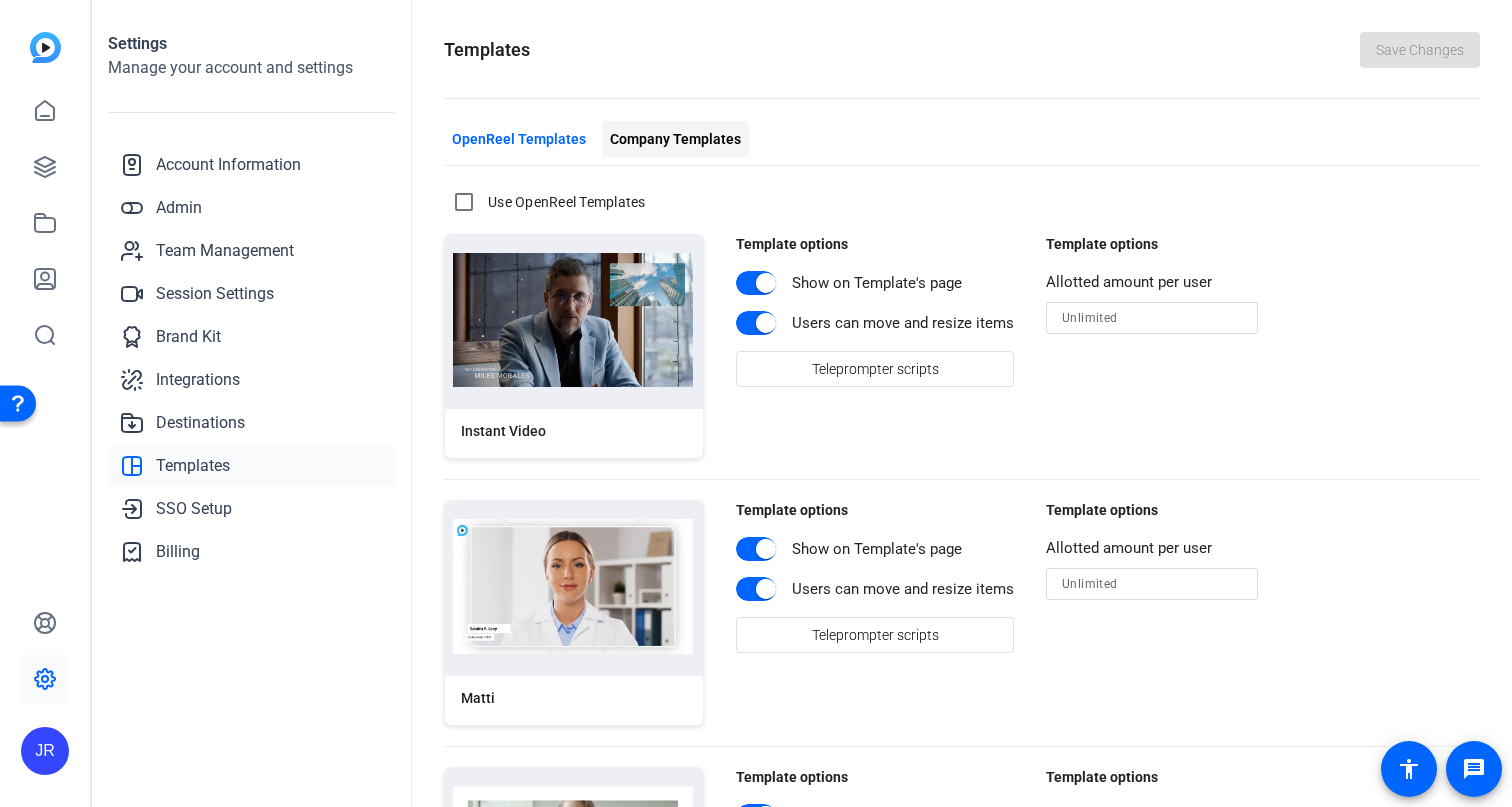 click on "Company Templates" 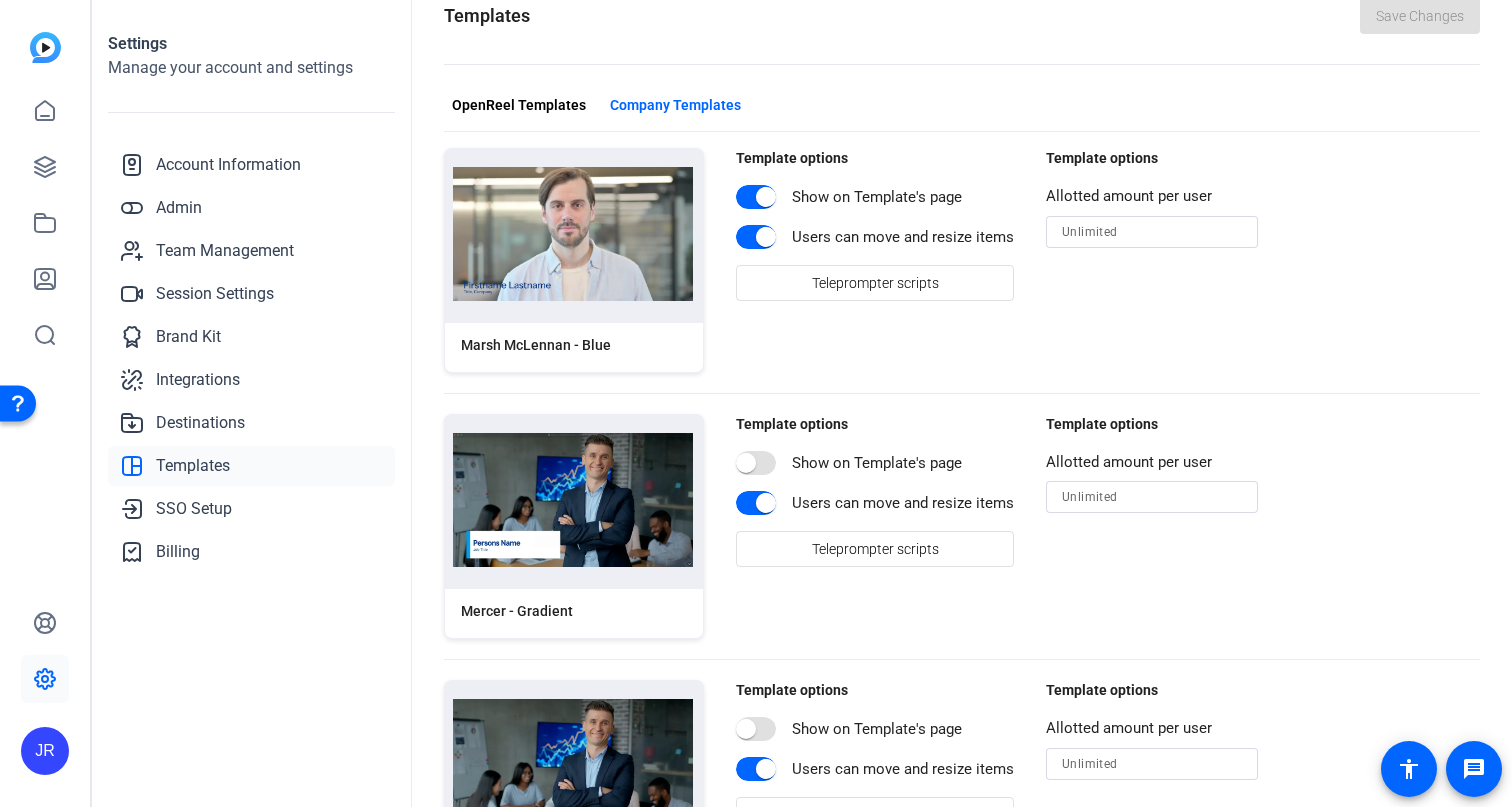 scroll, scrollTop: 0, scrollLeft: 0, axis: both 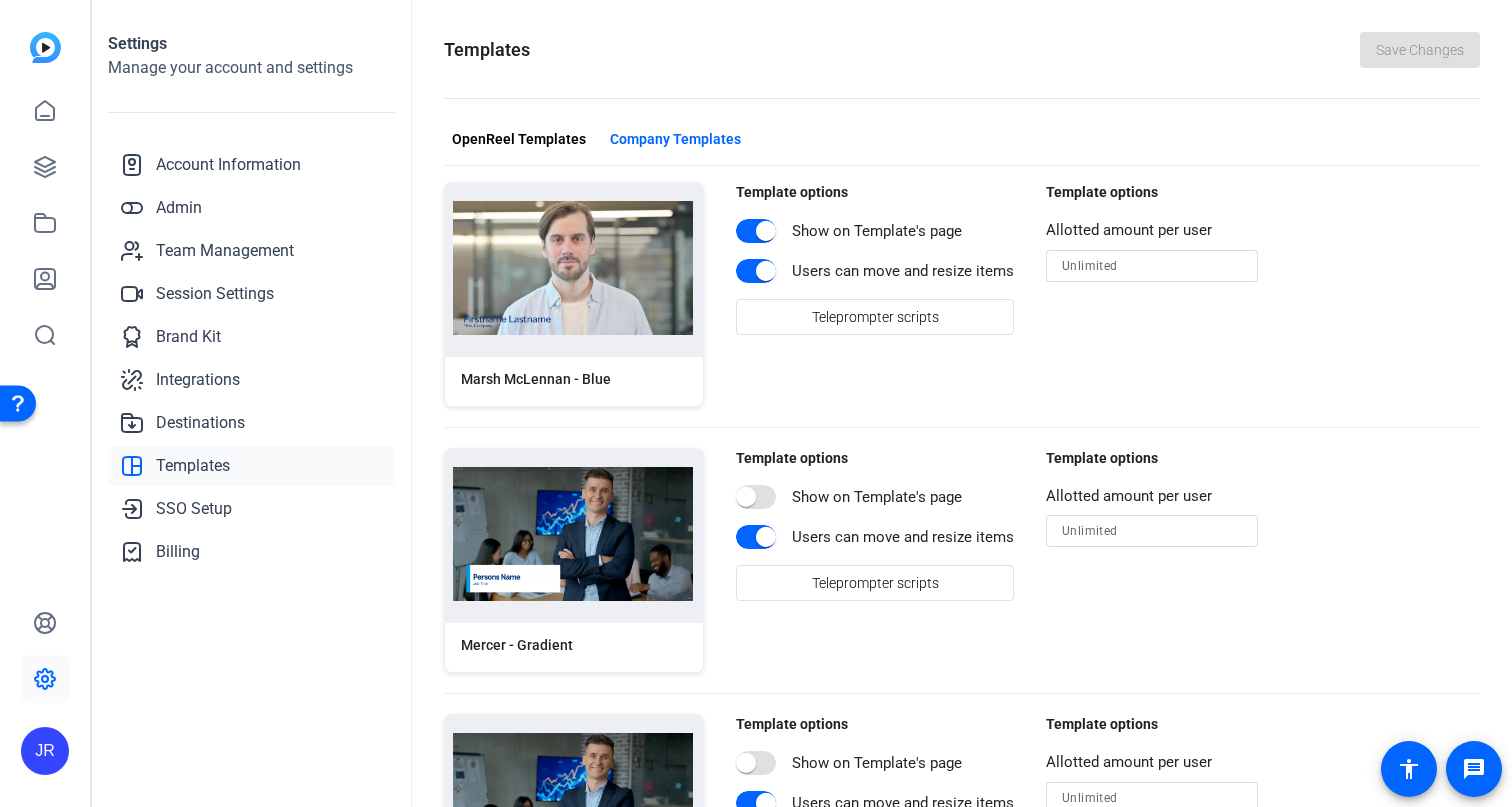 click on "Mercer - Gradient Template options Show on Template's page Users can move and resize items Teleprompter scripts Template options Allotted amount per user" 